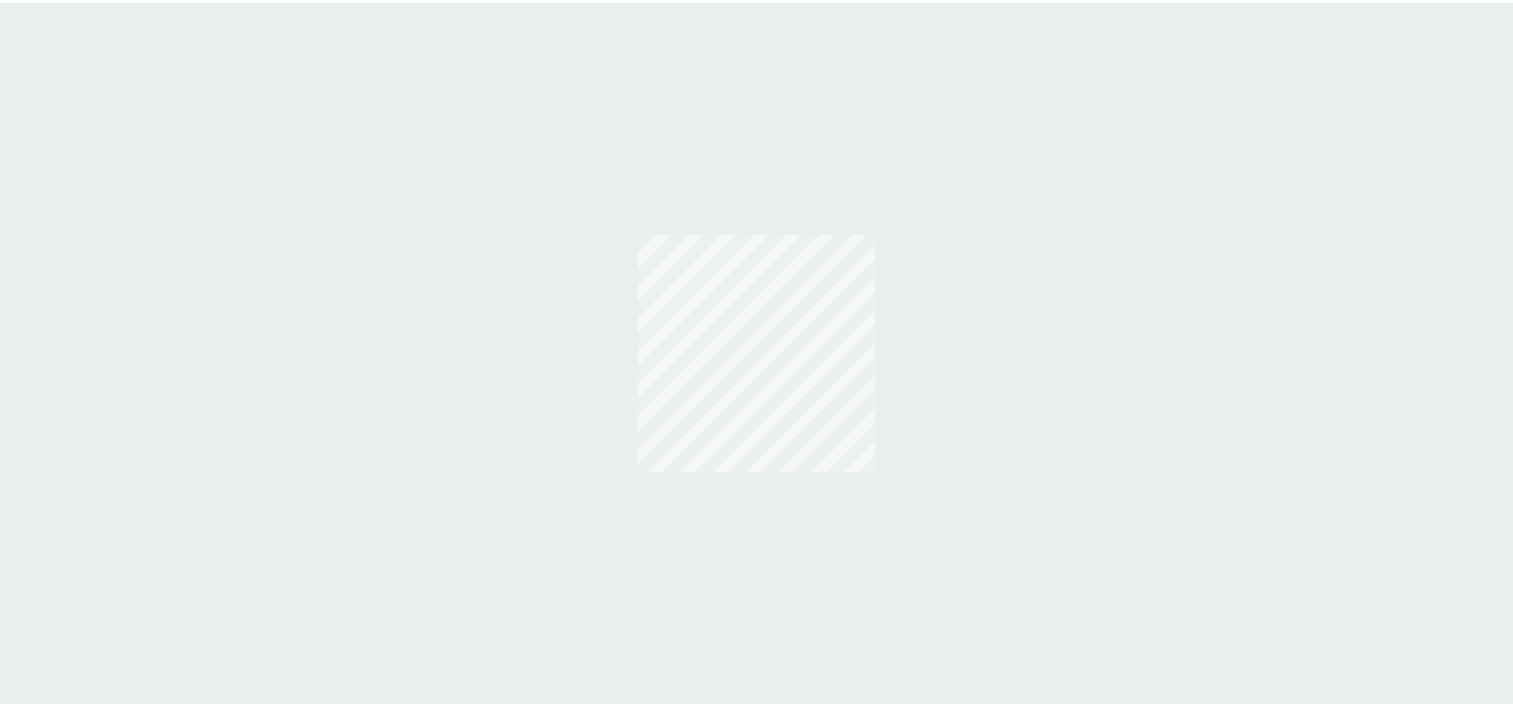 scroll, scrollTop: 0, scrollLeft: 0, axis: both 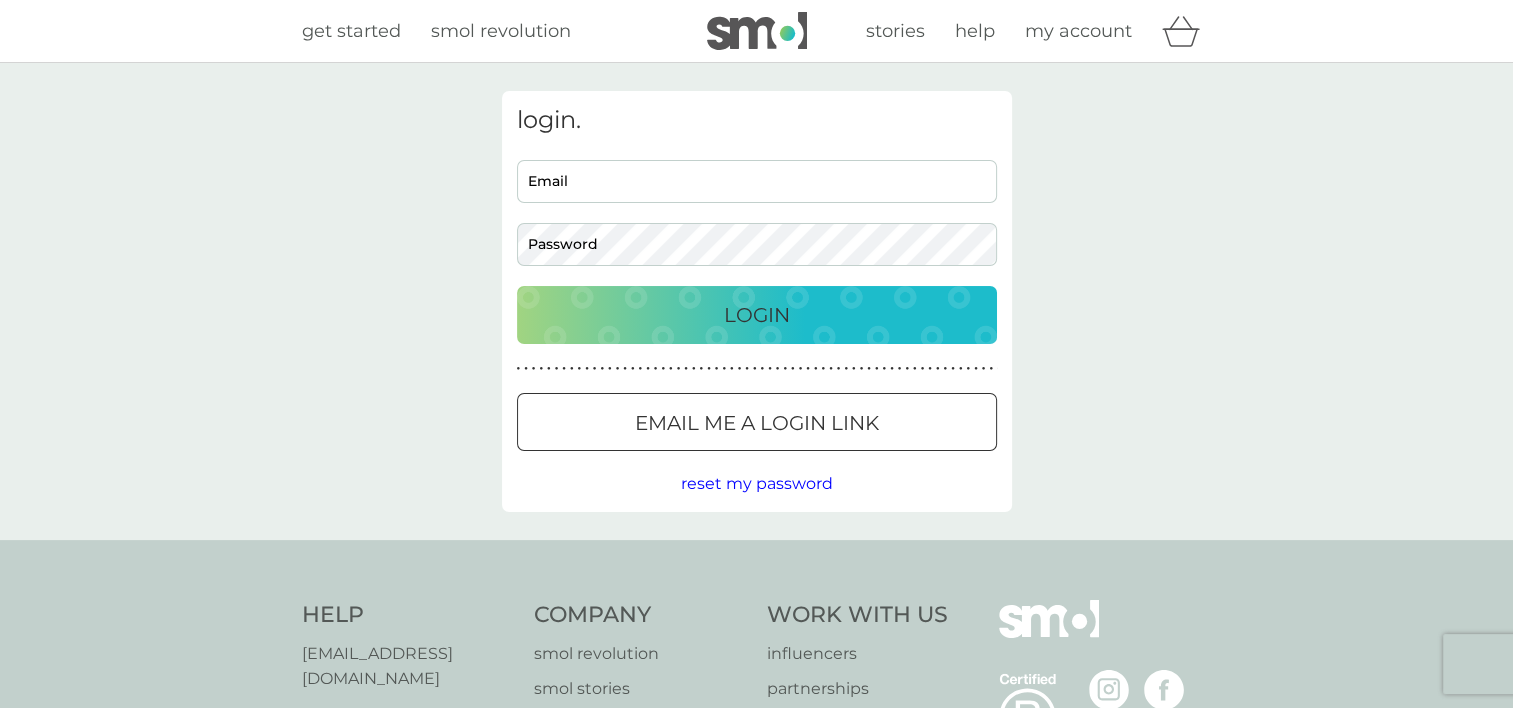 type on "[PERSON_NAME][EMAIL_ADDRESS][DOMAIN_NAME]" 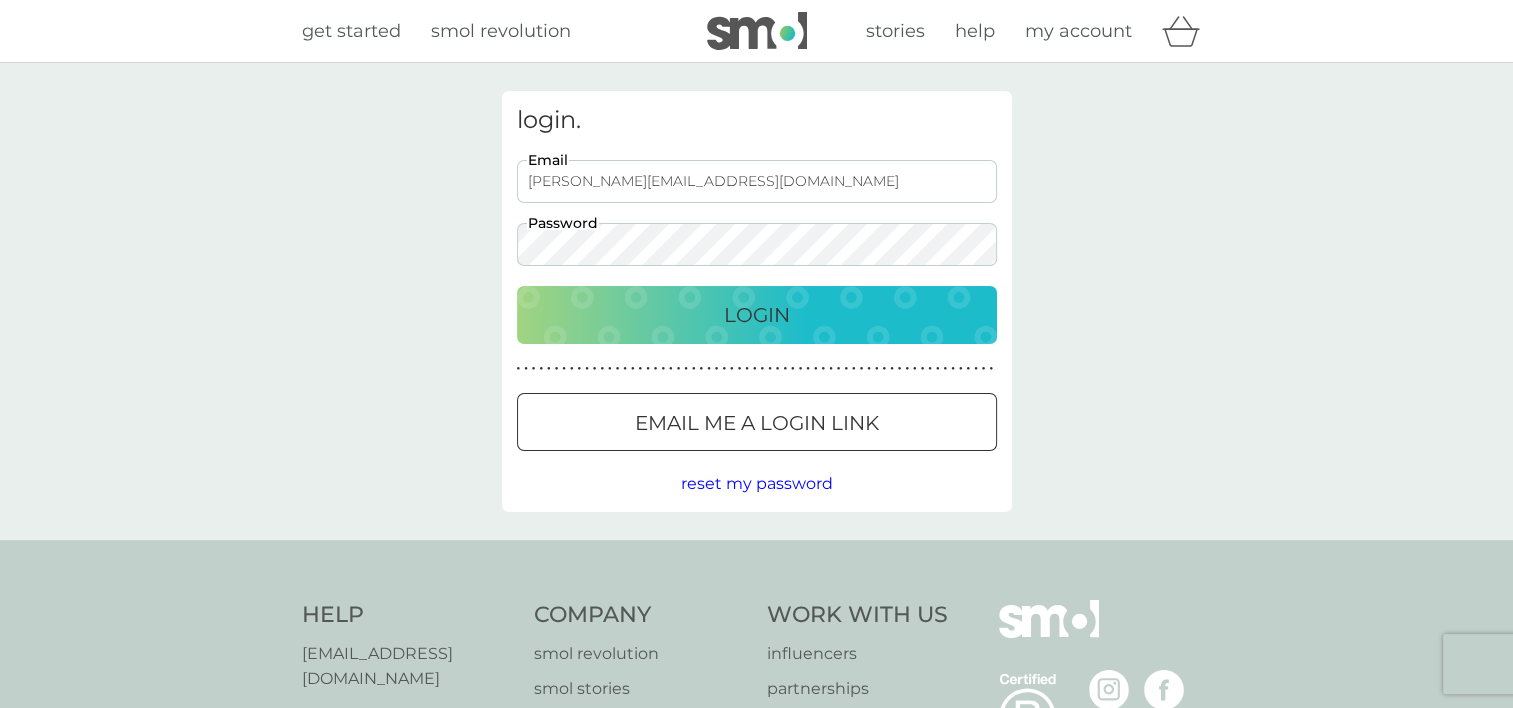 click on "Login" at bounding box center [757, 315] 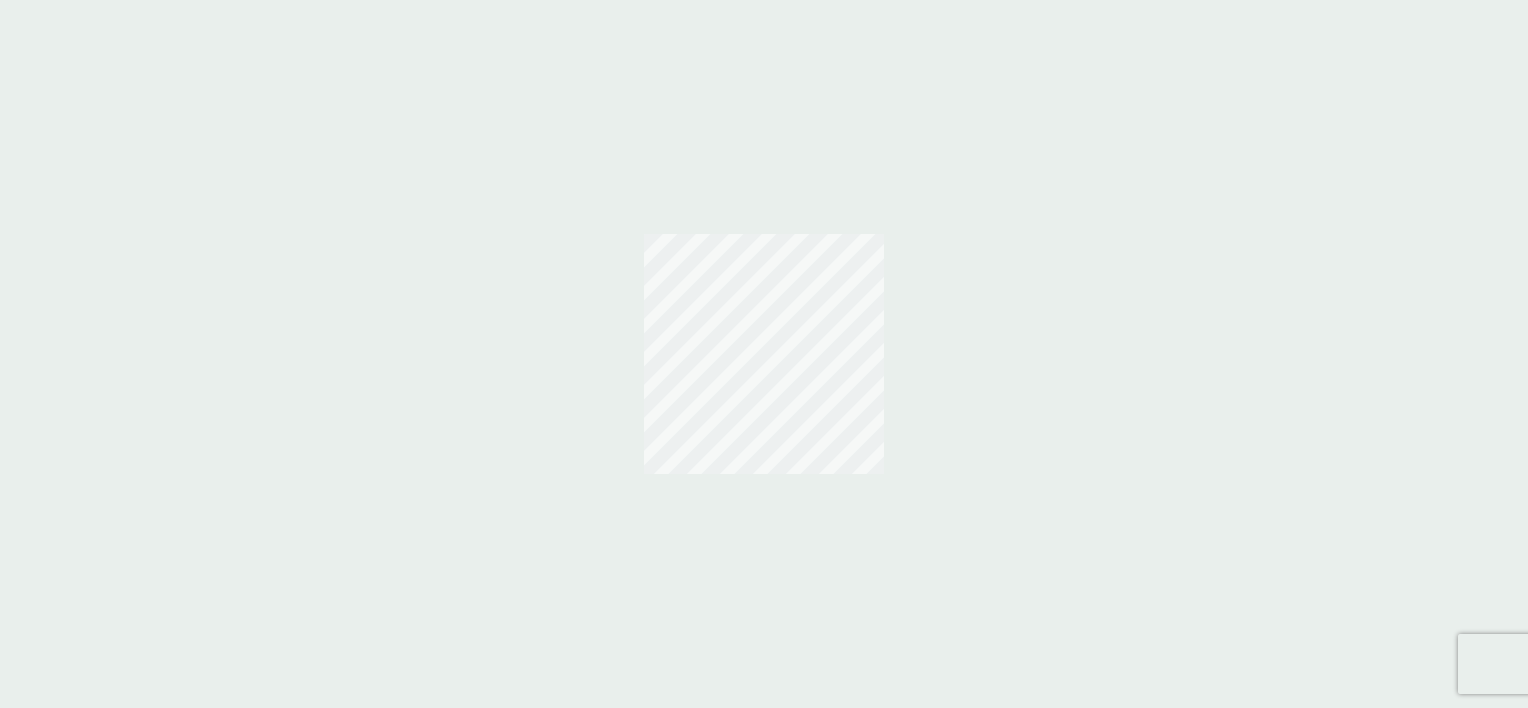 scroll, scrollTop: 0, scrollLeft: 0, axis: both 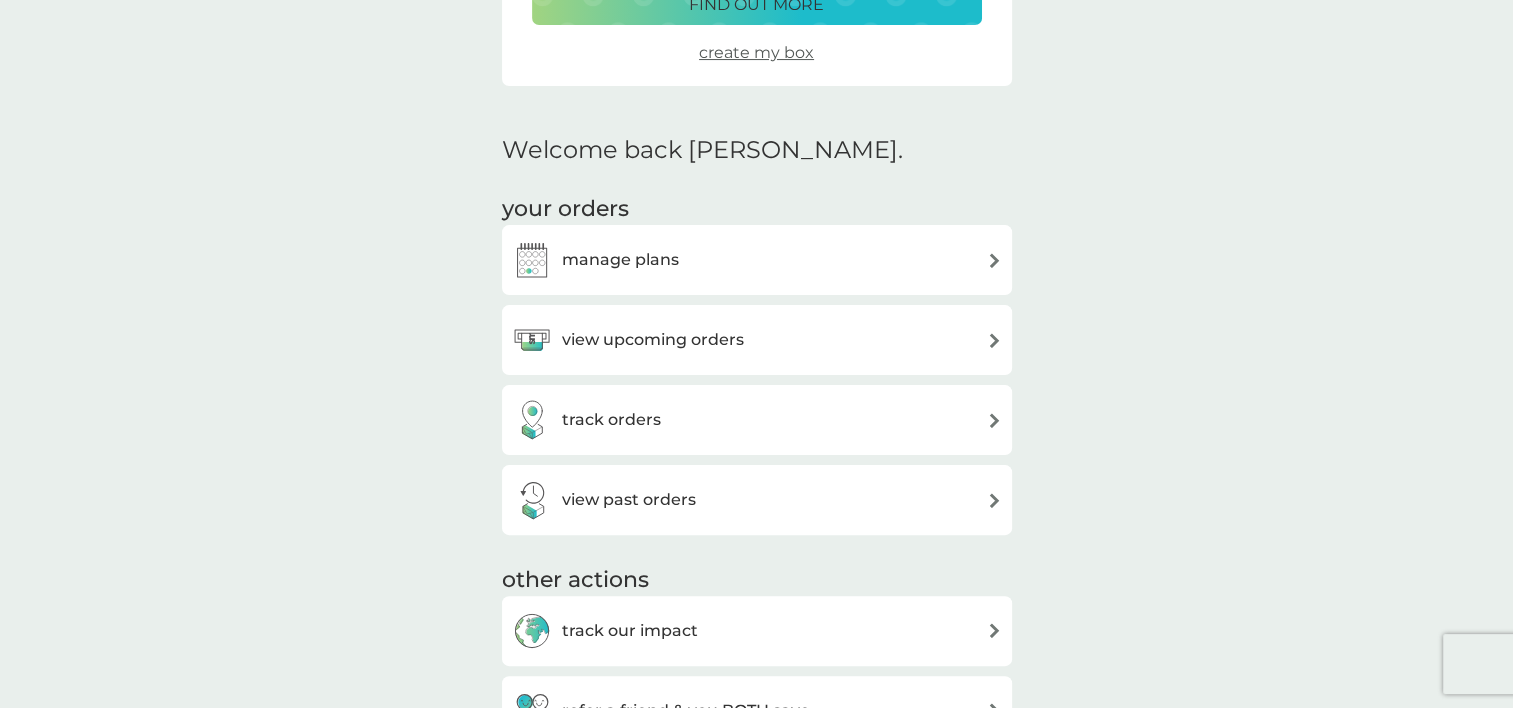 click on "view upcoming orders" at bounding box center [757, 340] 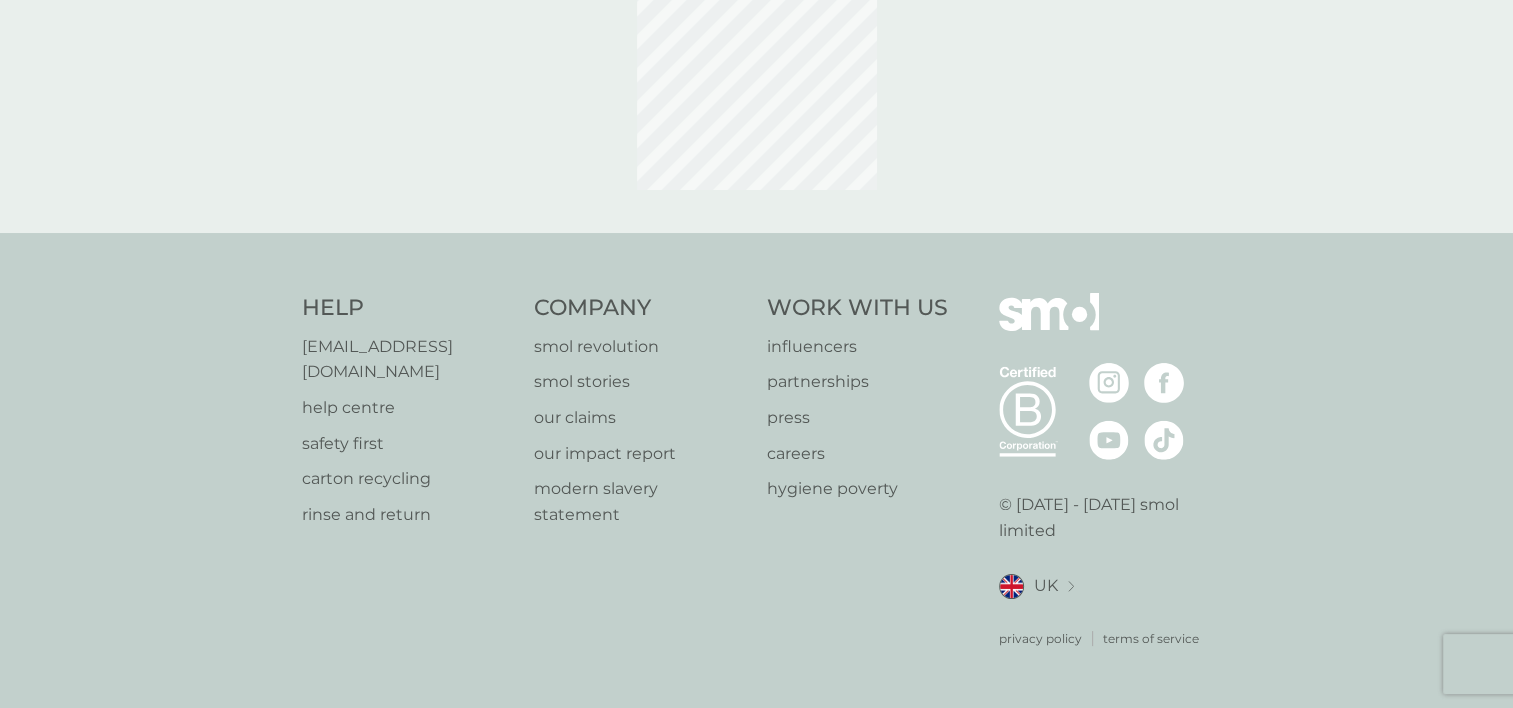 scroll, scrollTop: 0, scrollLeft: 0, axis: both 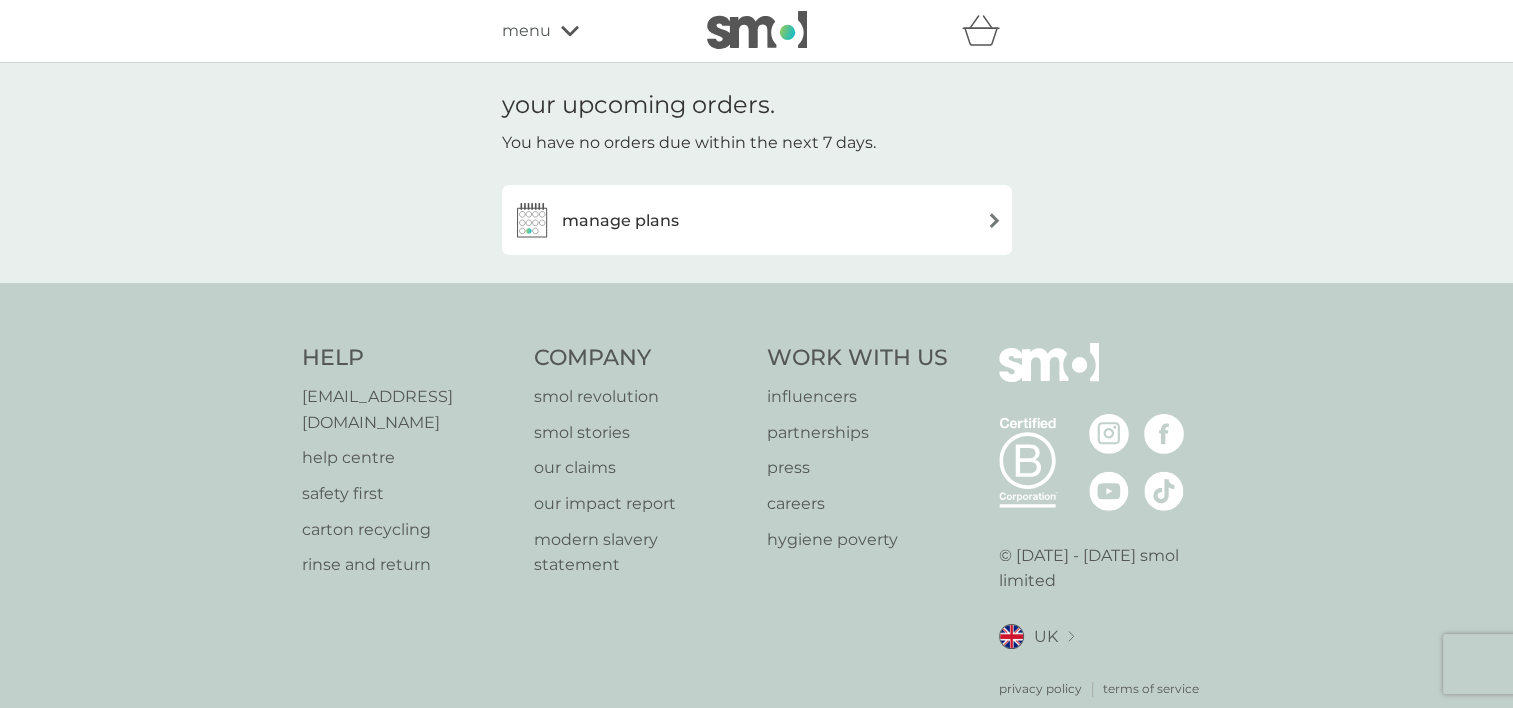 click 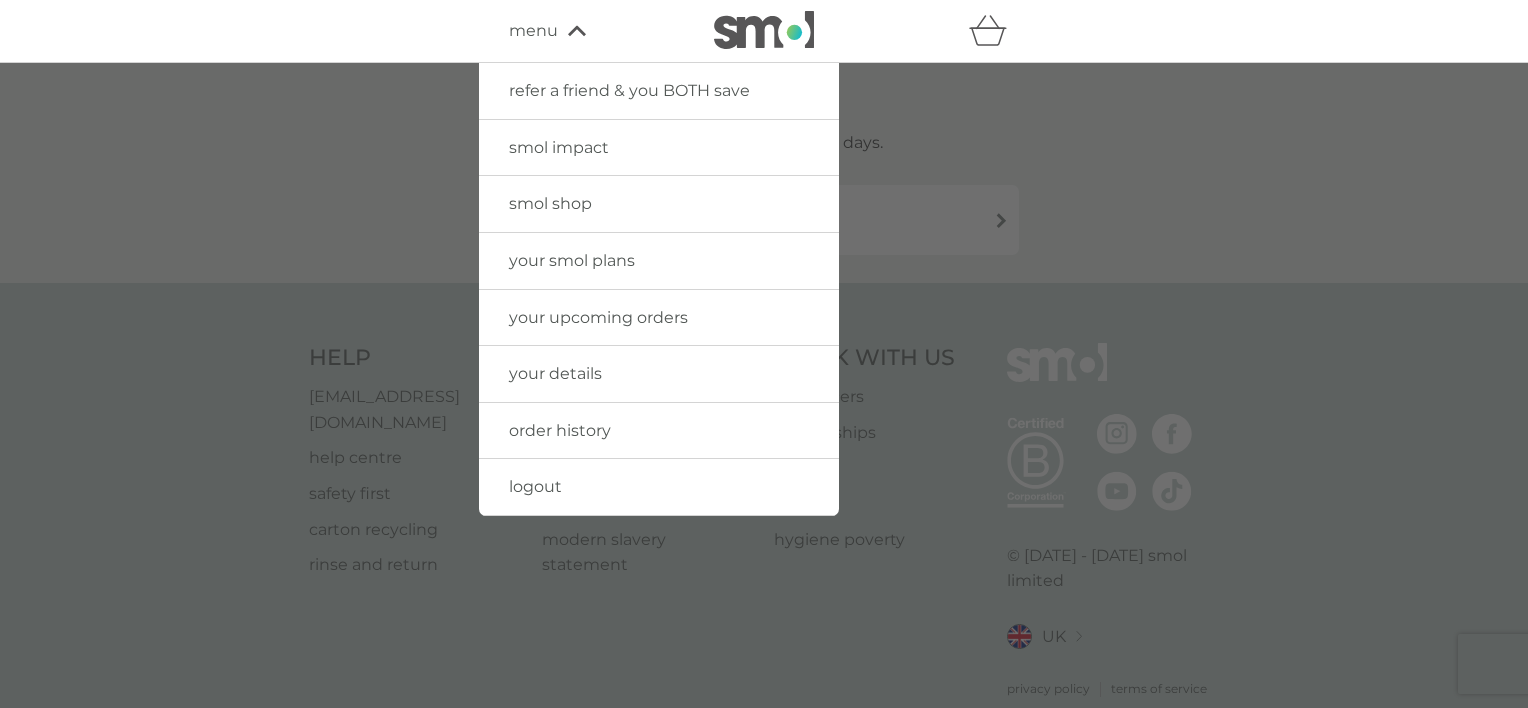 click on "your smol plans" at bounding box center (572, 260) 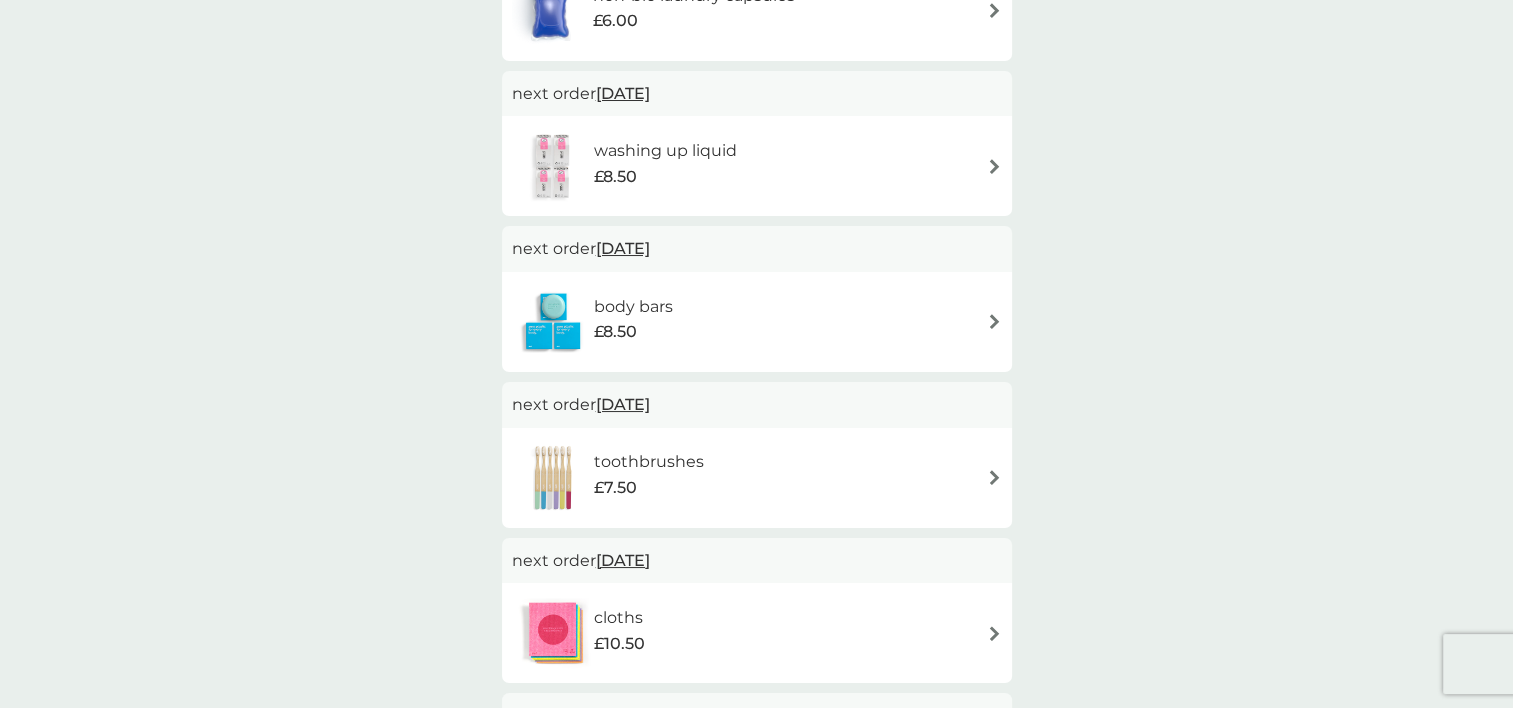 scroll, scrollTop: 503, scrollLeft: 0, axis: vertical 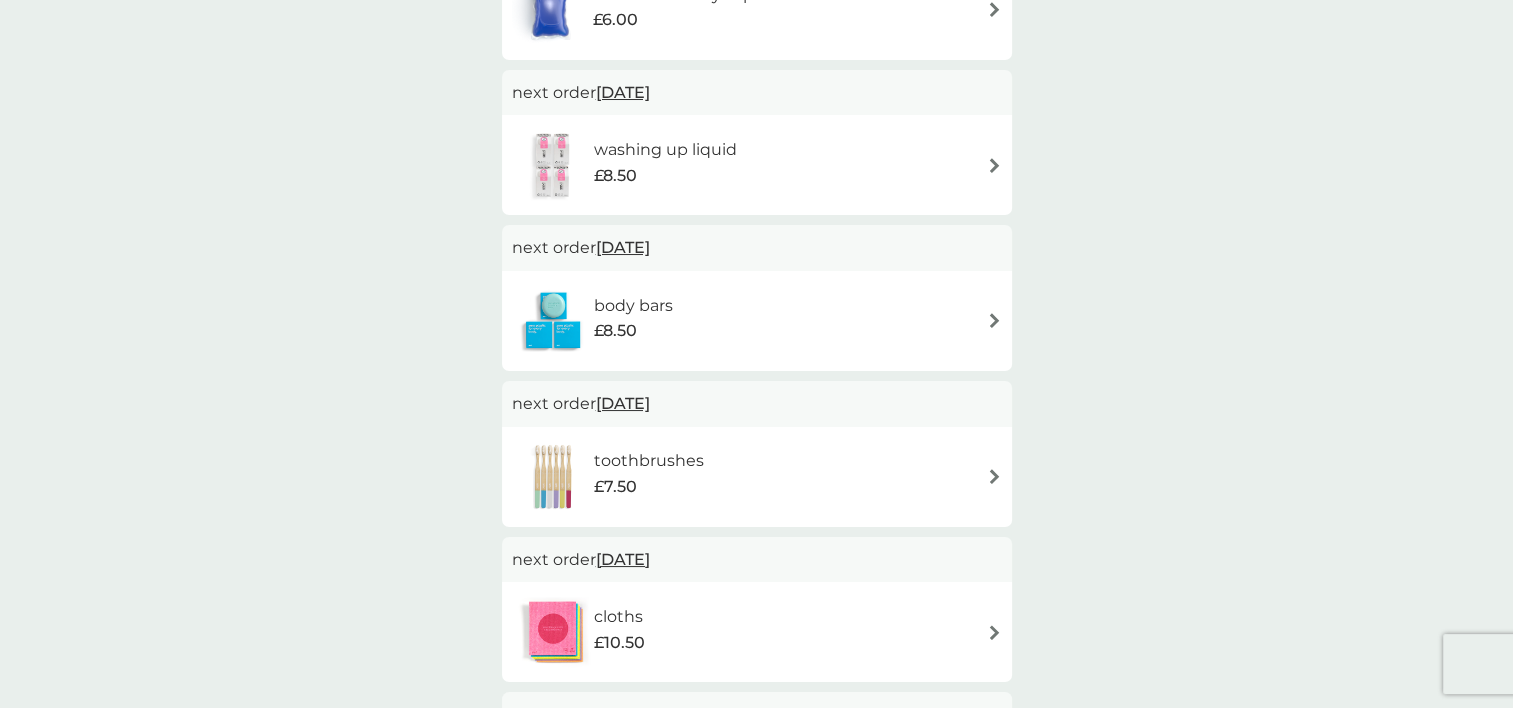 click at bounding box center [994, 320] 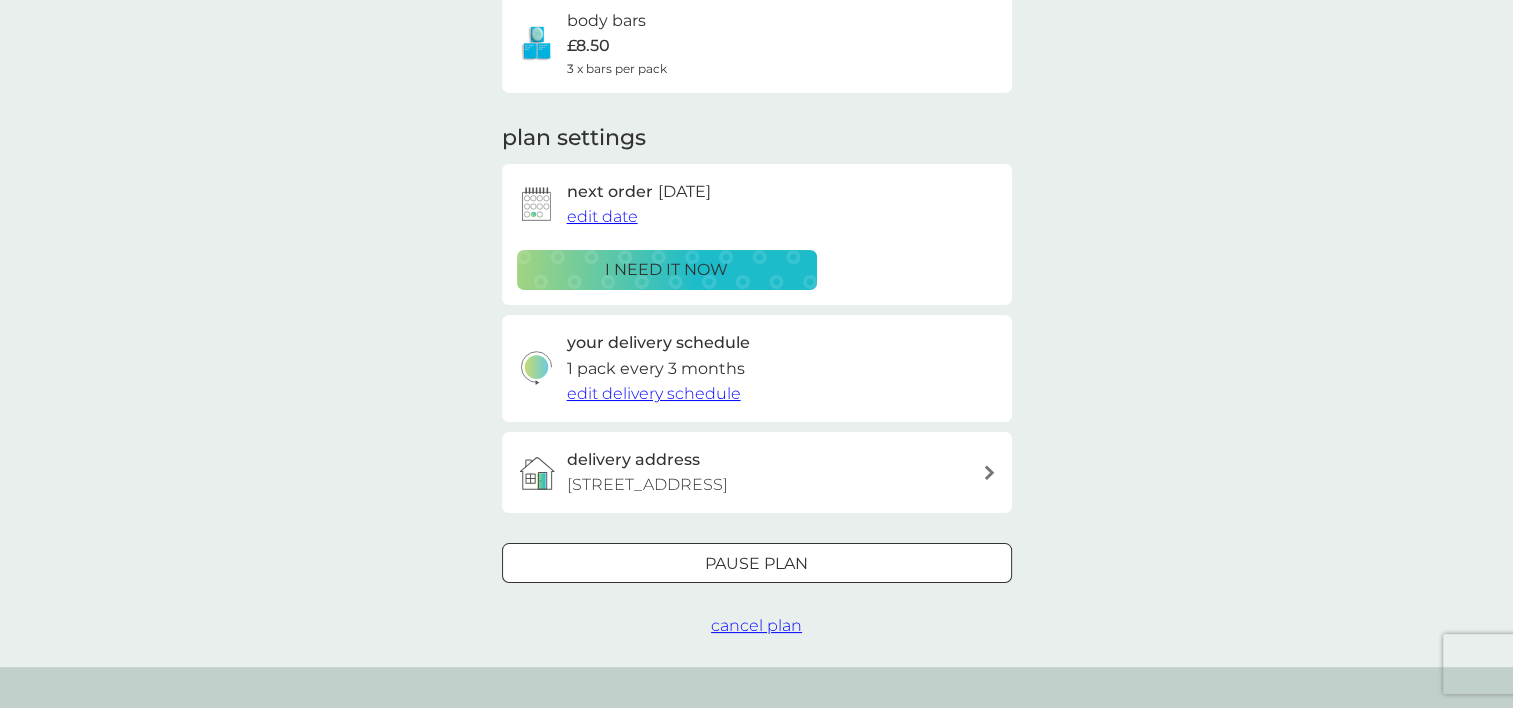 scroll, scrollTop: 172, scrollLeft: 0, axis: vertical 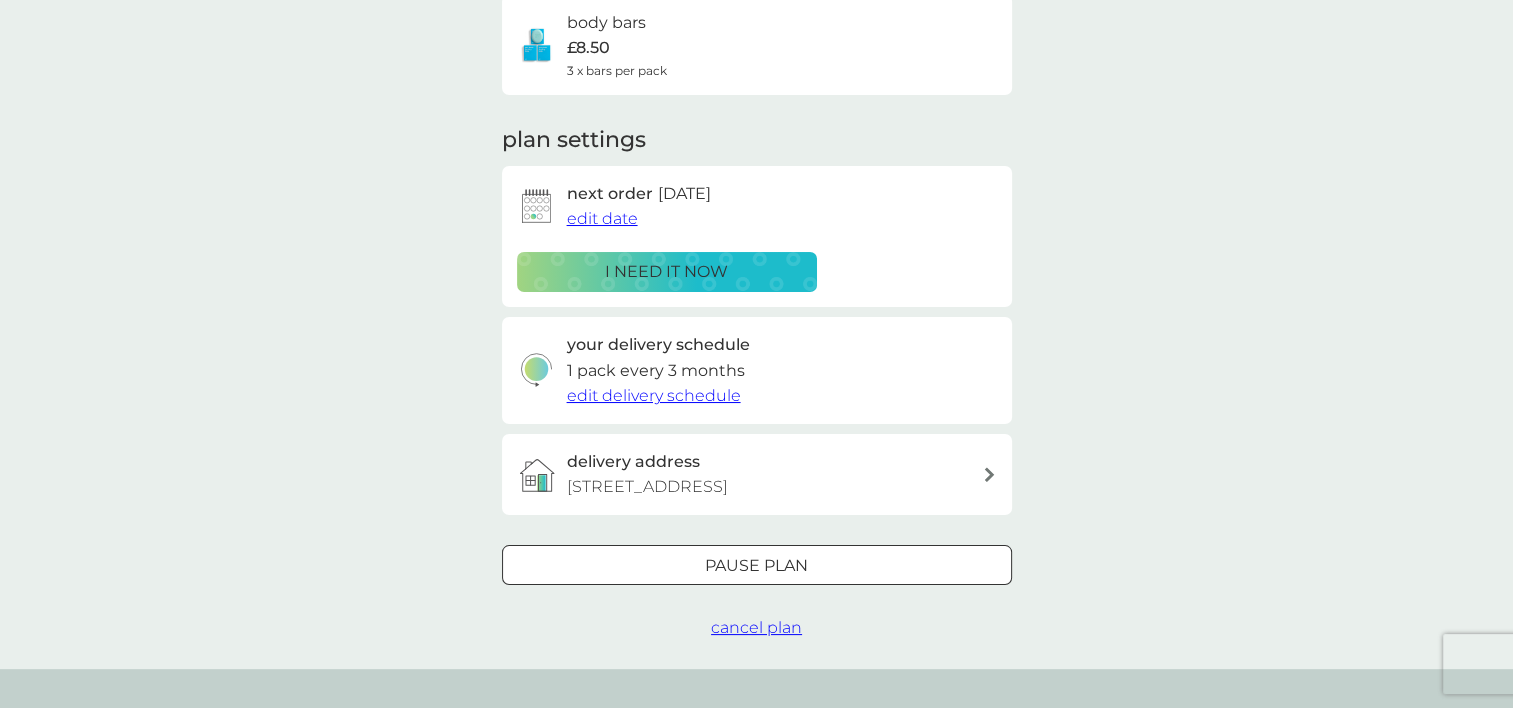 click on "Pause plan" at bounding box center (757, 566) 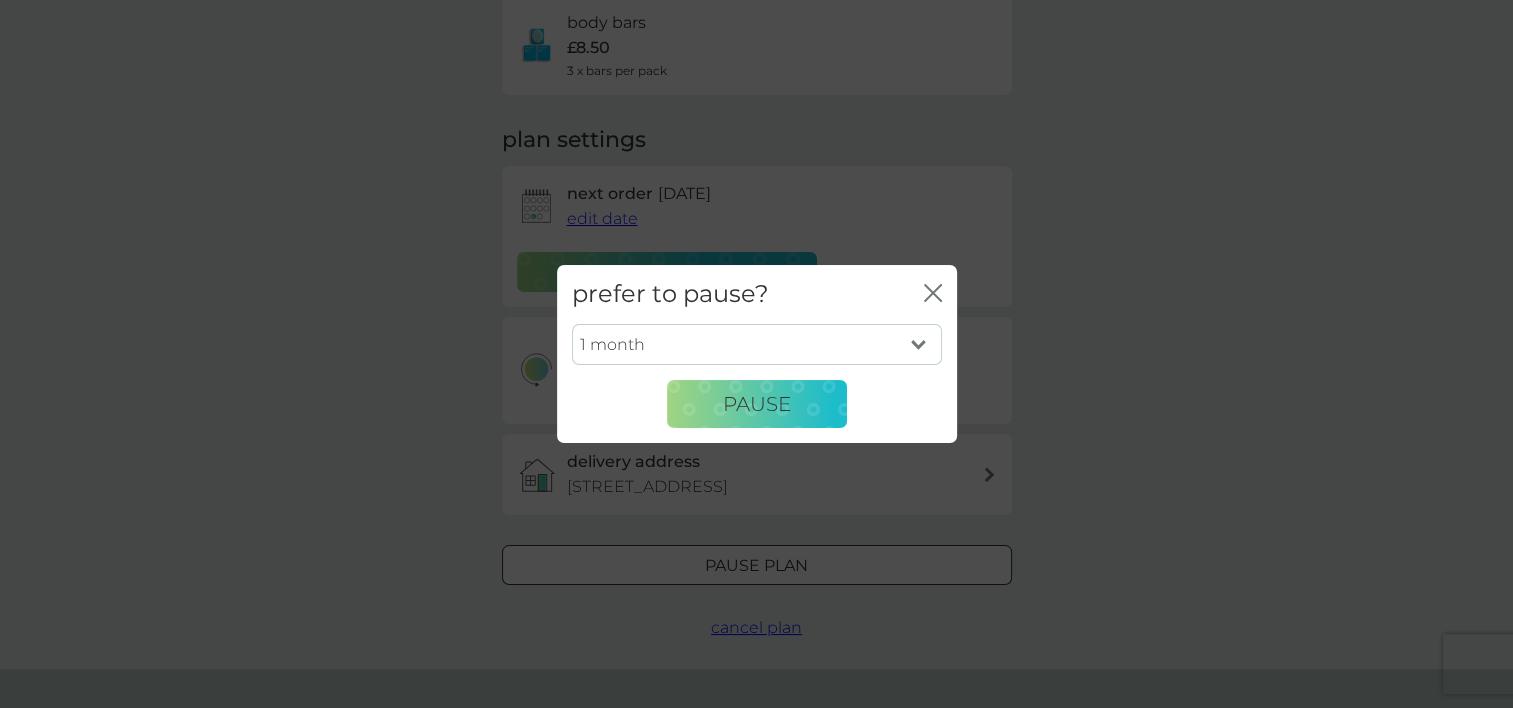 click on "1 month 2 months 3 months 4 months 5 months 6 months" at bounding box center (757, 345) 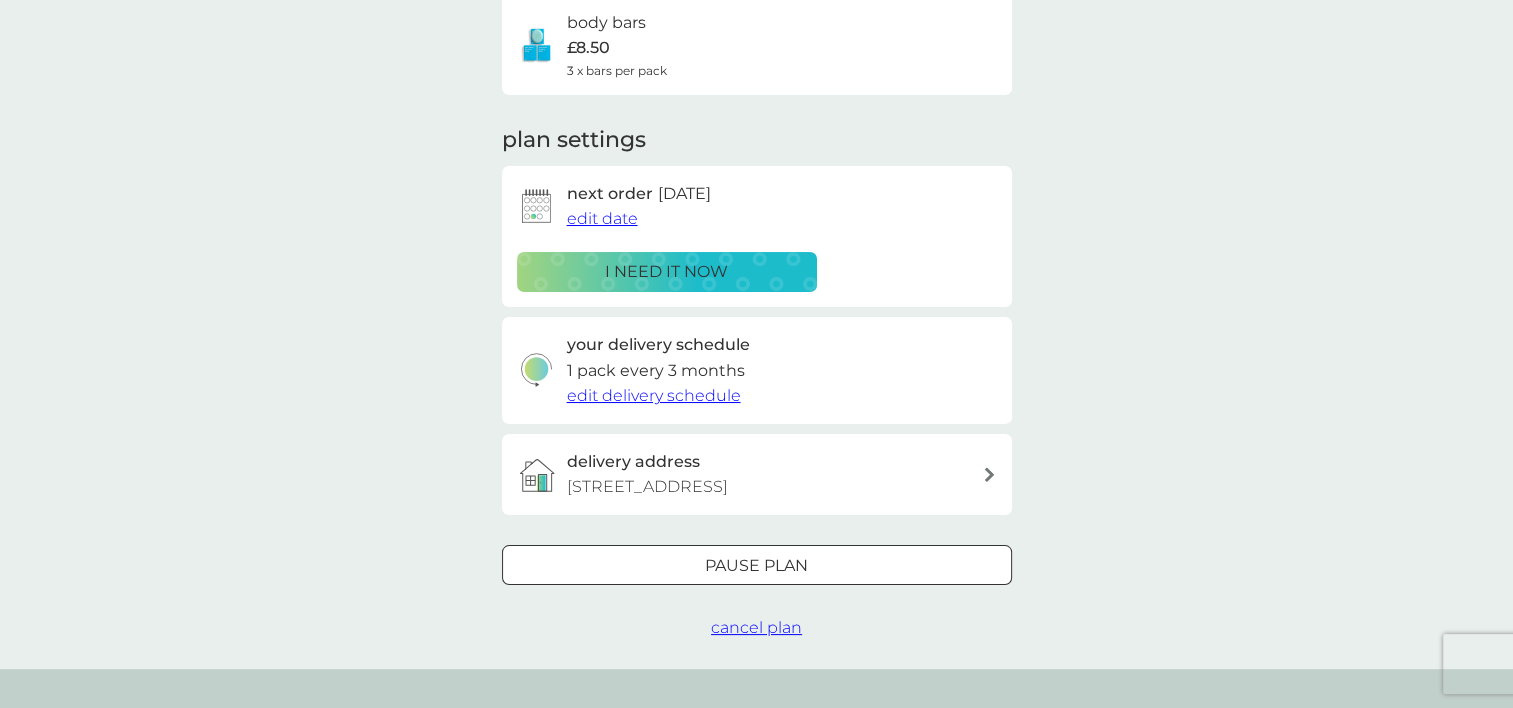click on "cancel plan" at bounding box center (756, 627) 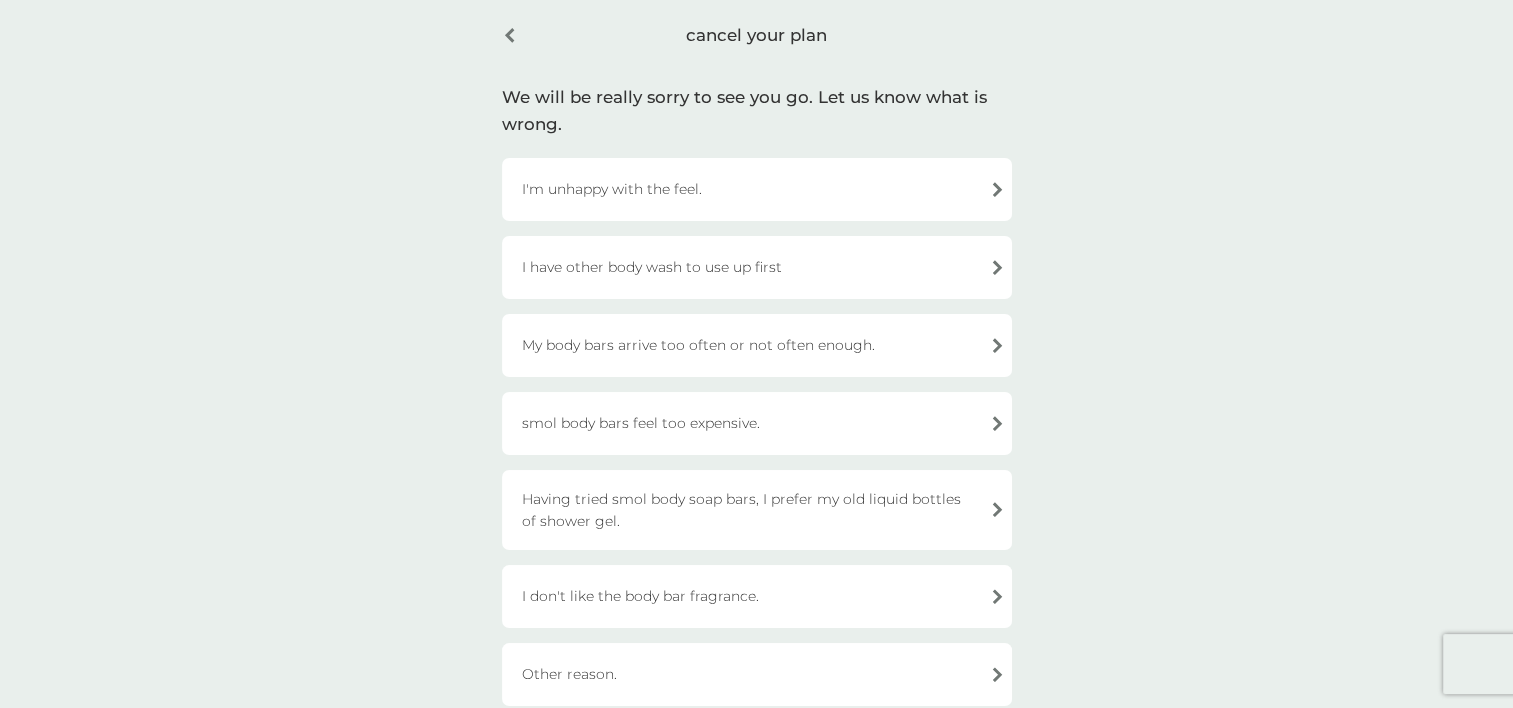scroll, scrollTop: 78, scrollLeft: 0, axis: vertical 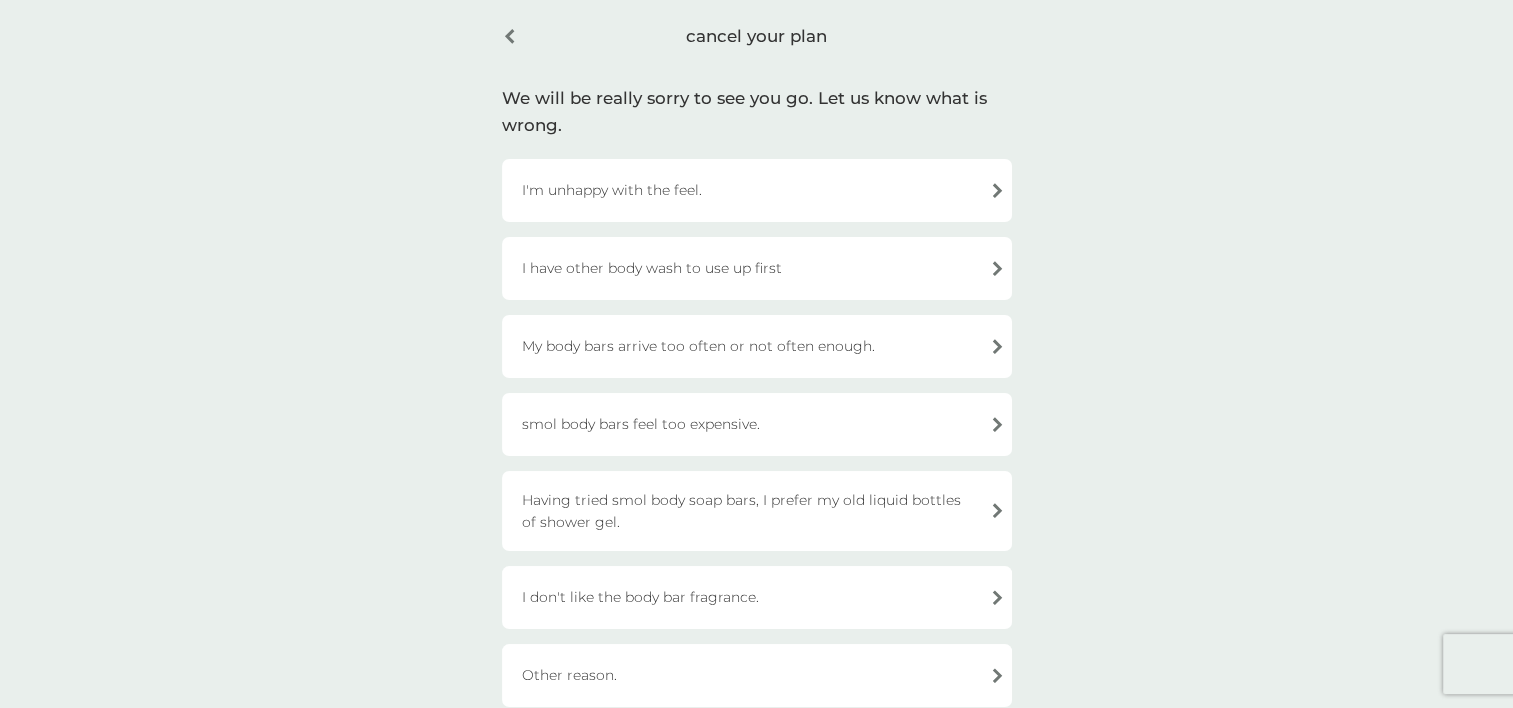 click on "I have other body wash to use up first" at bounding box center (757, 268) 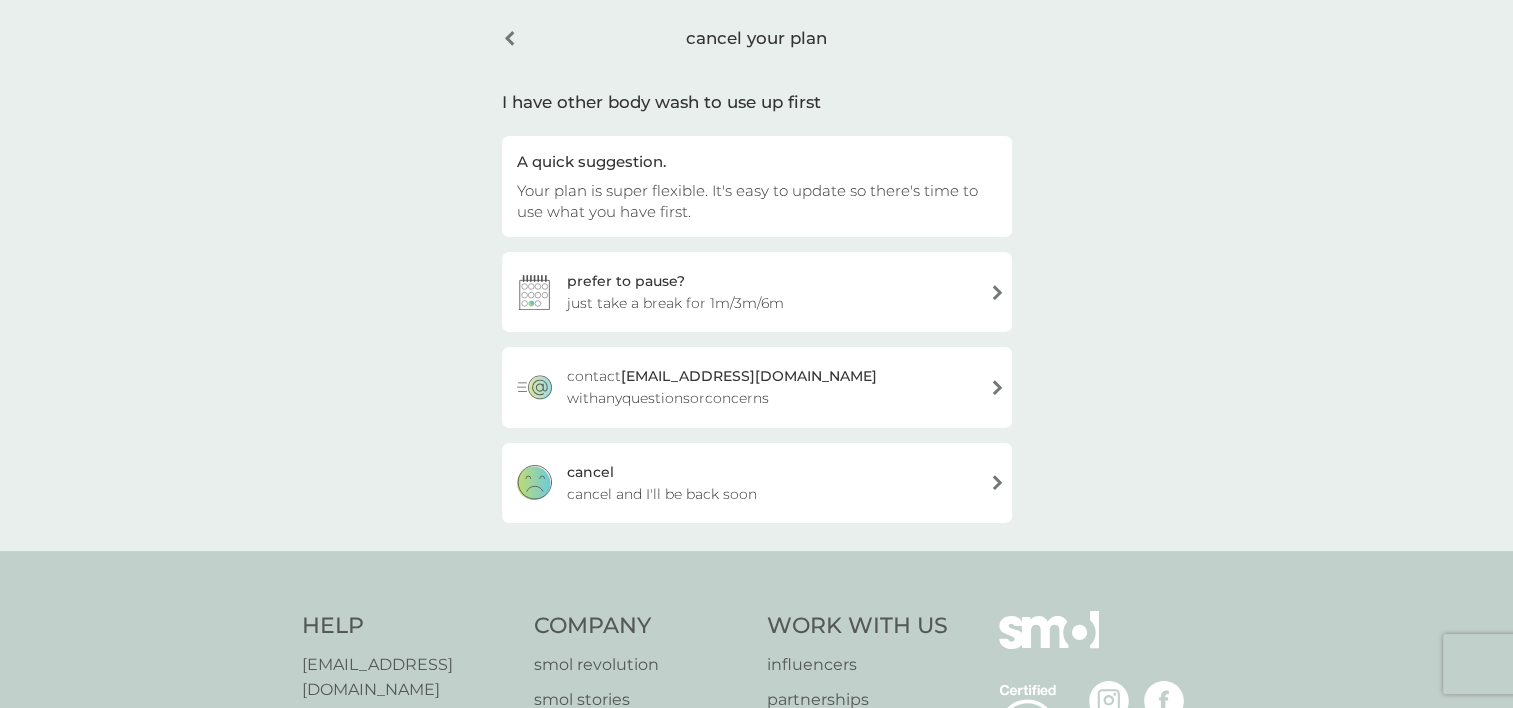 click on "[PERSON_NAME] and I'll be back soon" at bounding box center [757, 483] 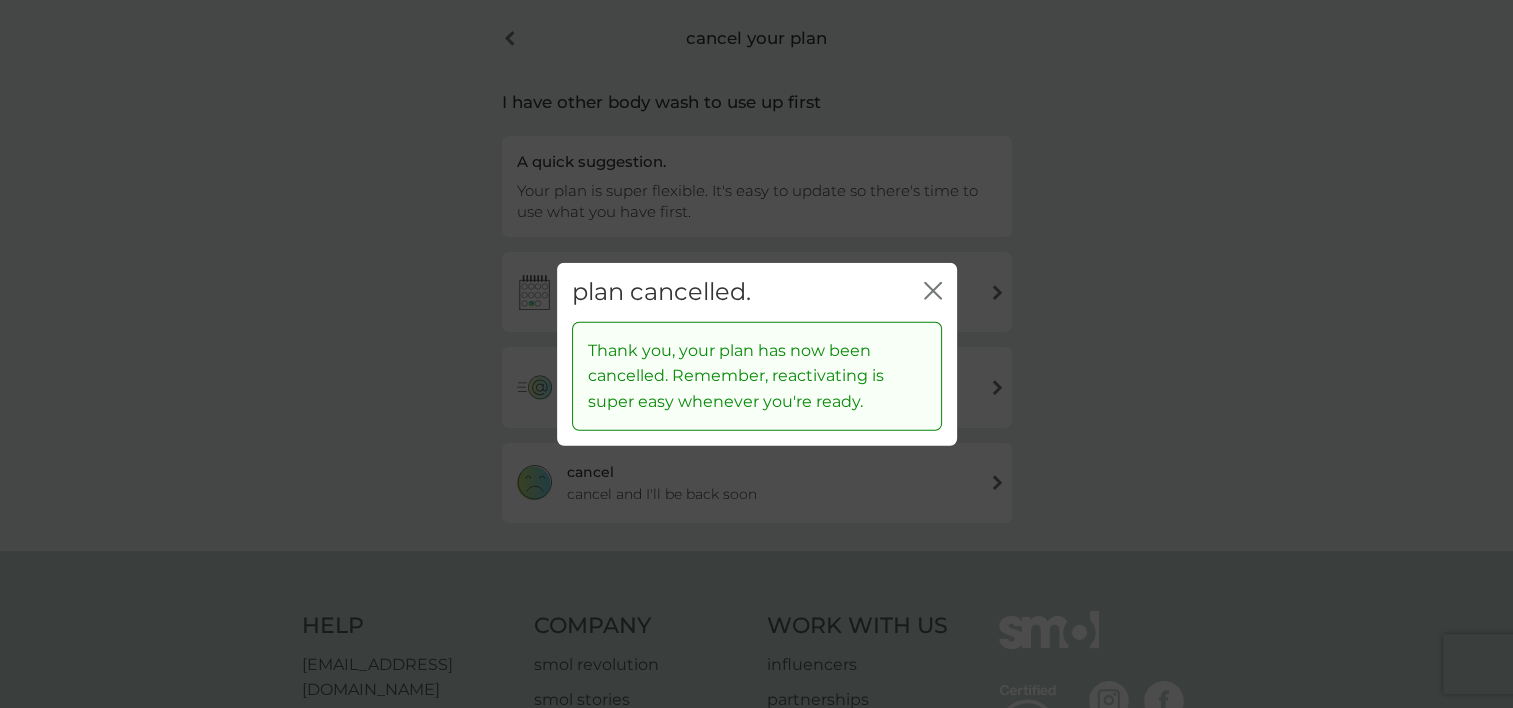 click 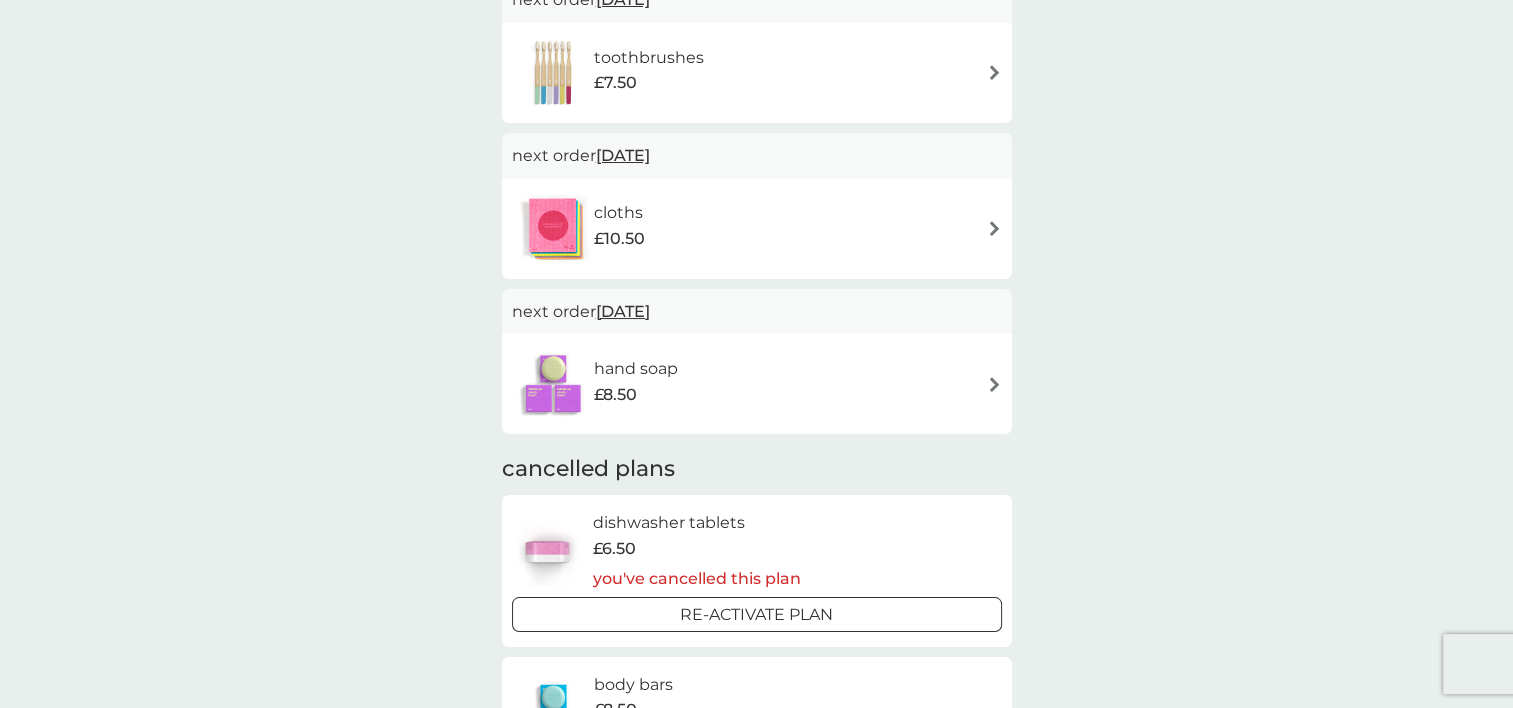 scroll, scrollTop: 752, scrollLeft: 0, axis: vertical 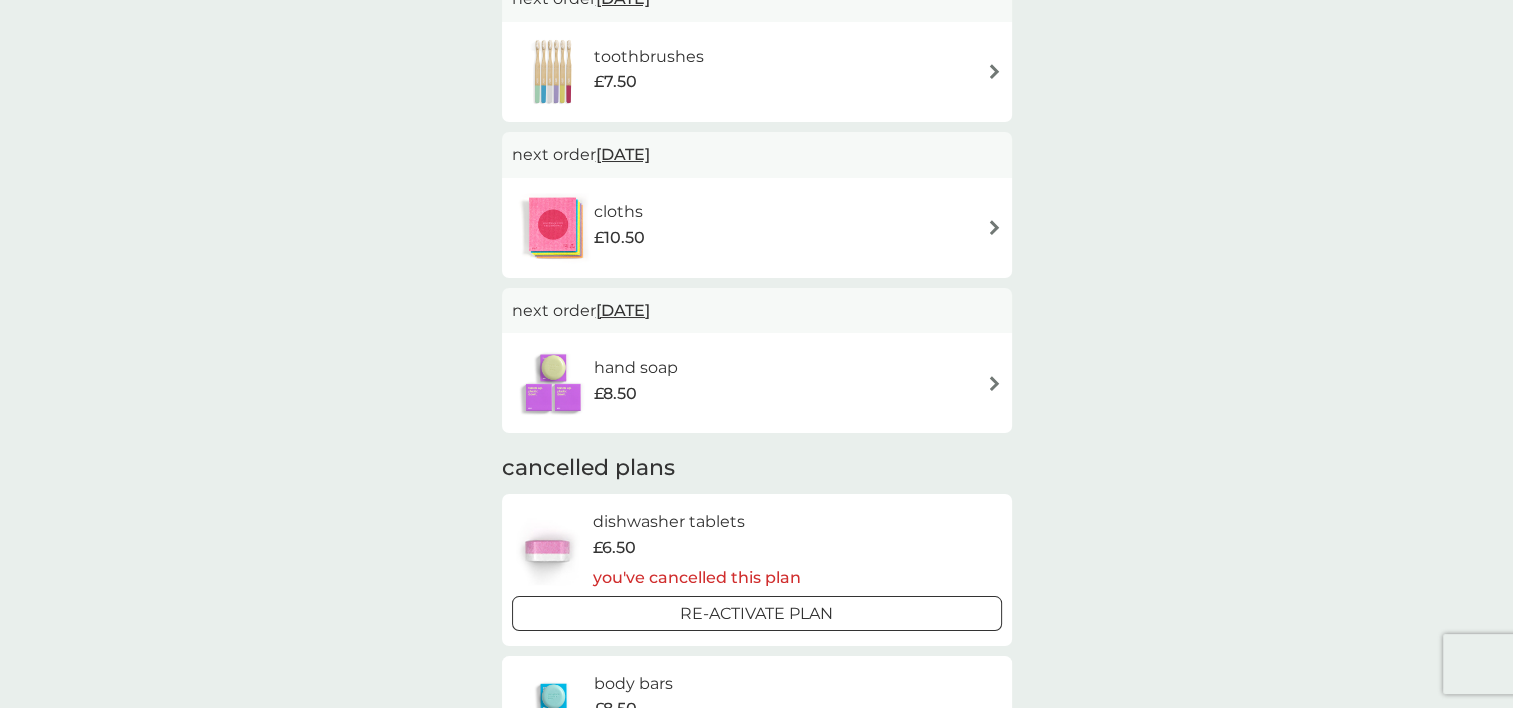 click at bounding box center [994, 383] 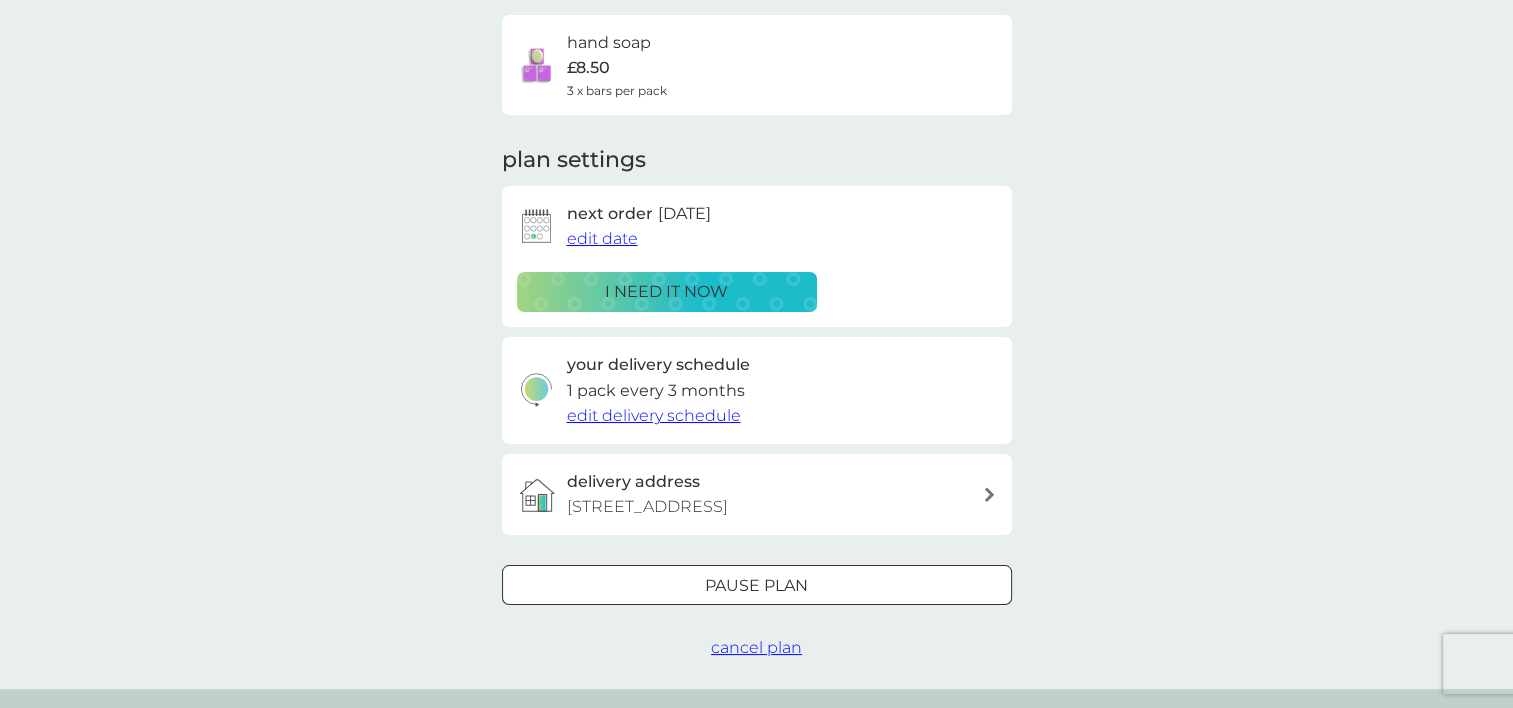 scroll, scrollTop: 239, scrollLeft: 0, axis: vertical 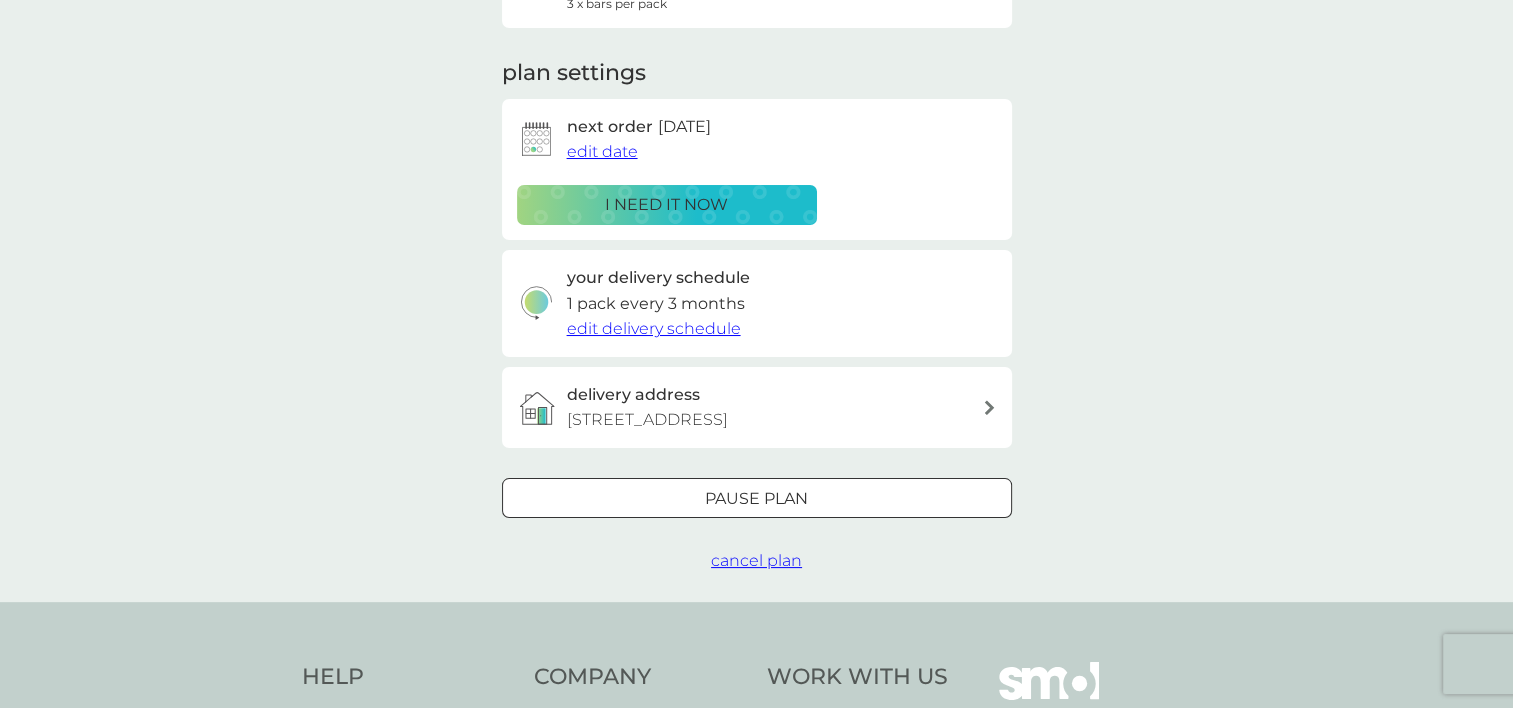 click on "cancel plan" at bounding box center [756, 560] 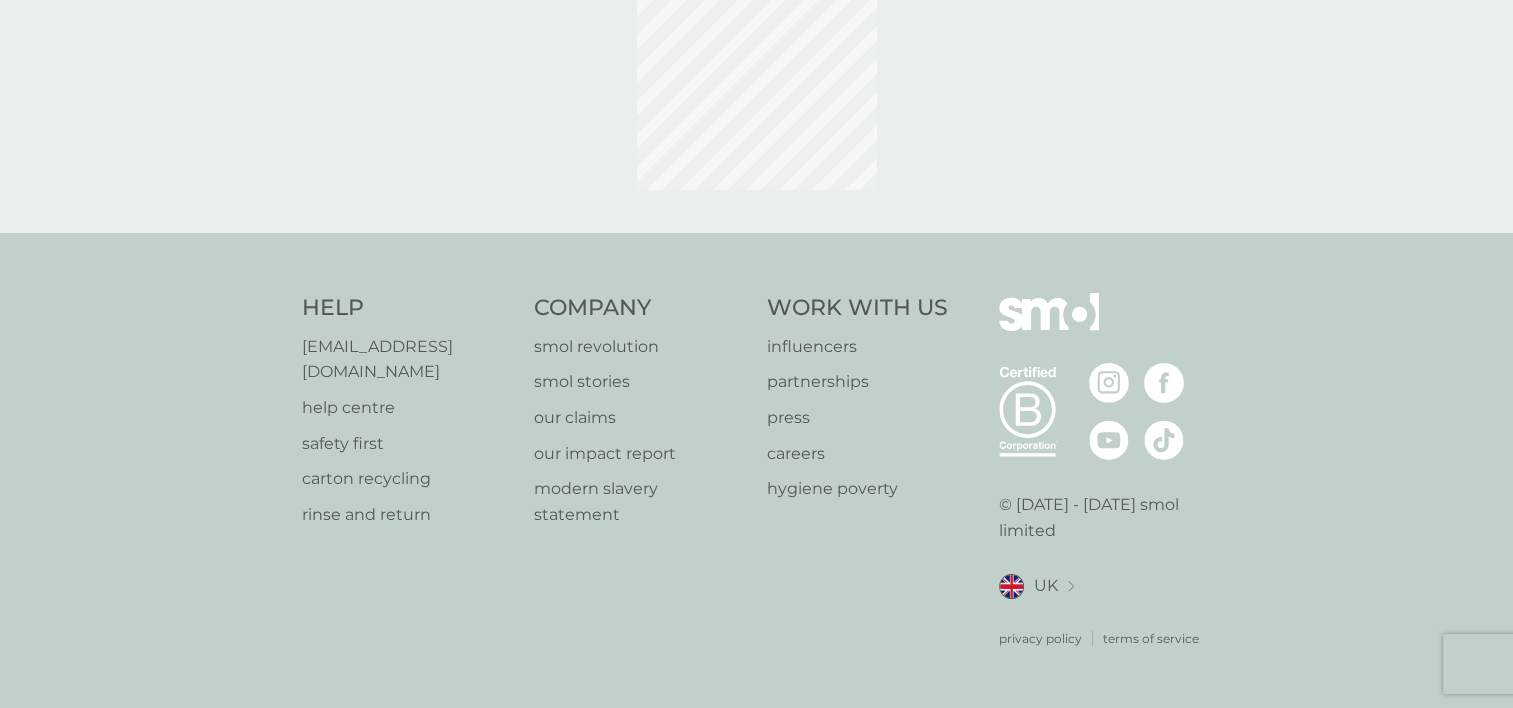 scroll, scrollTop: 0, scrollLeft: 0, axis: both 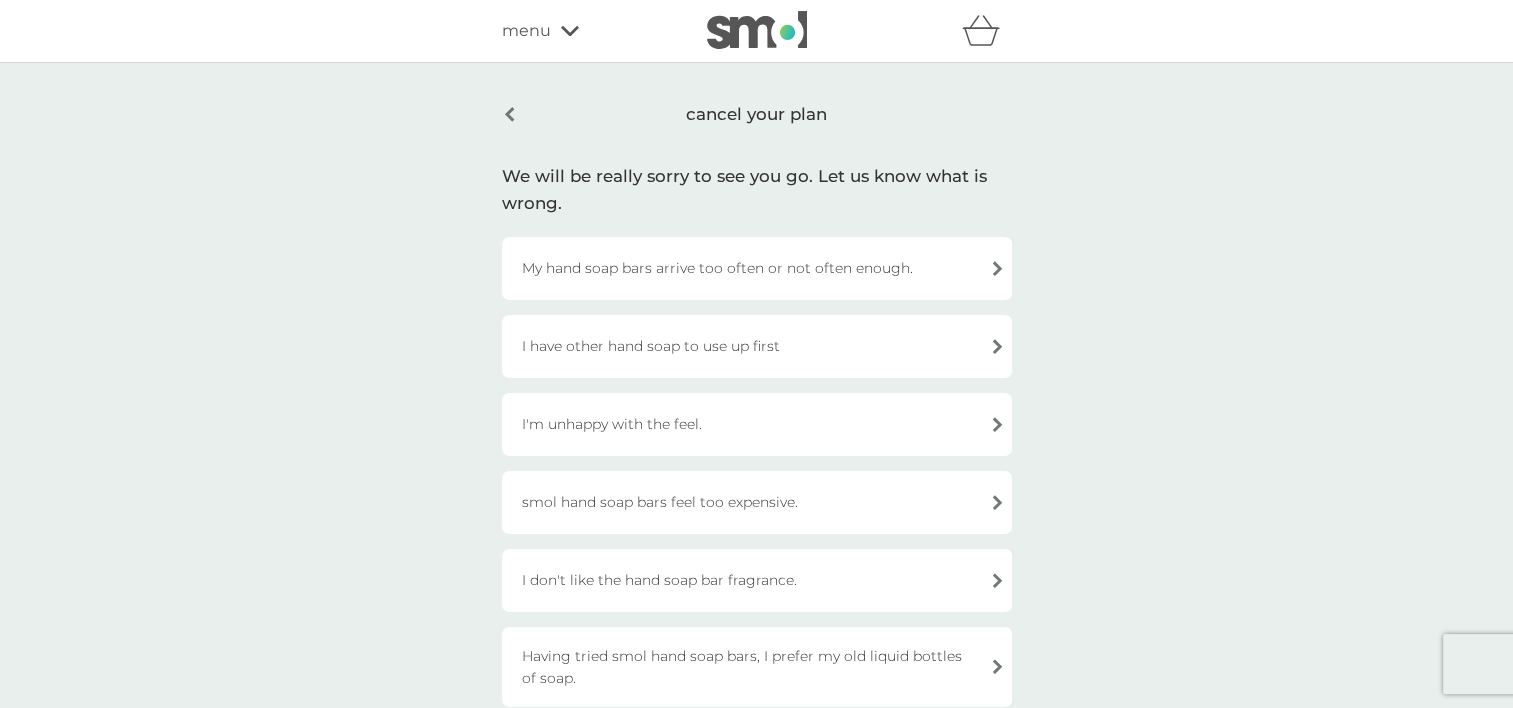 click on "I have other hand soap to use up first" at bounding box center (757, 346) 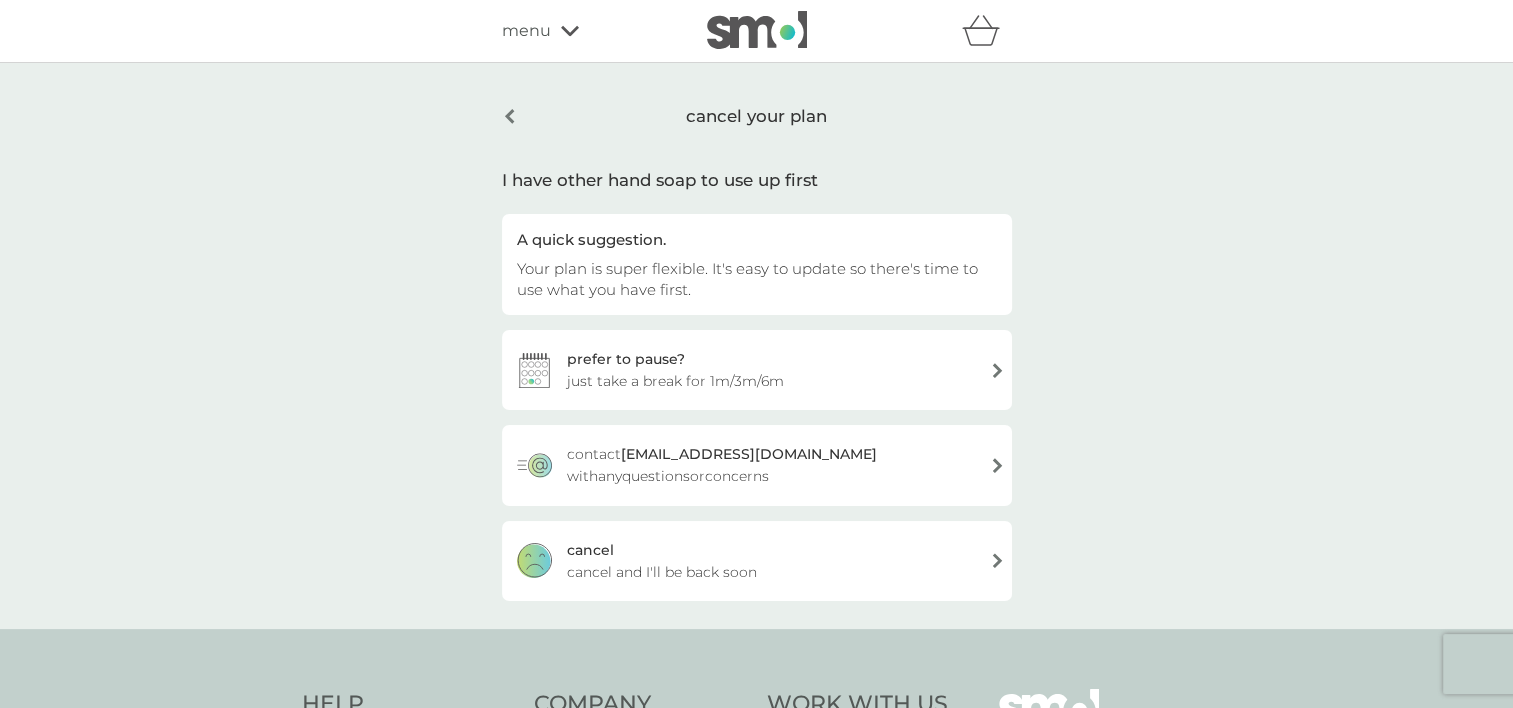 click on "[PERSON_NAME] and I'll be back soon" at bounding box center [757, 561] 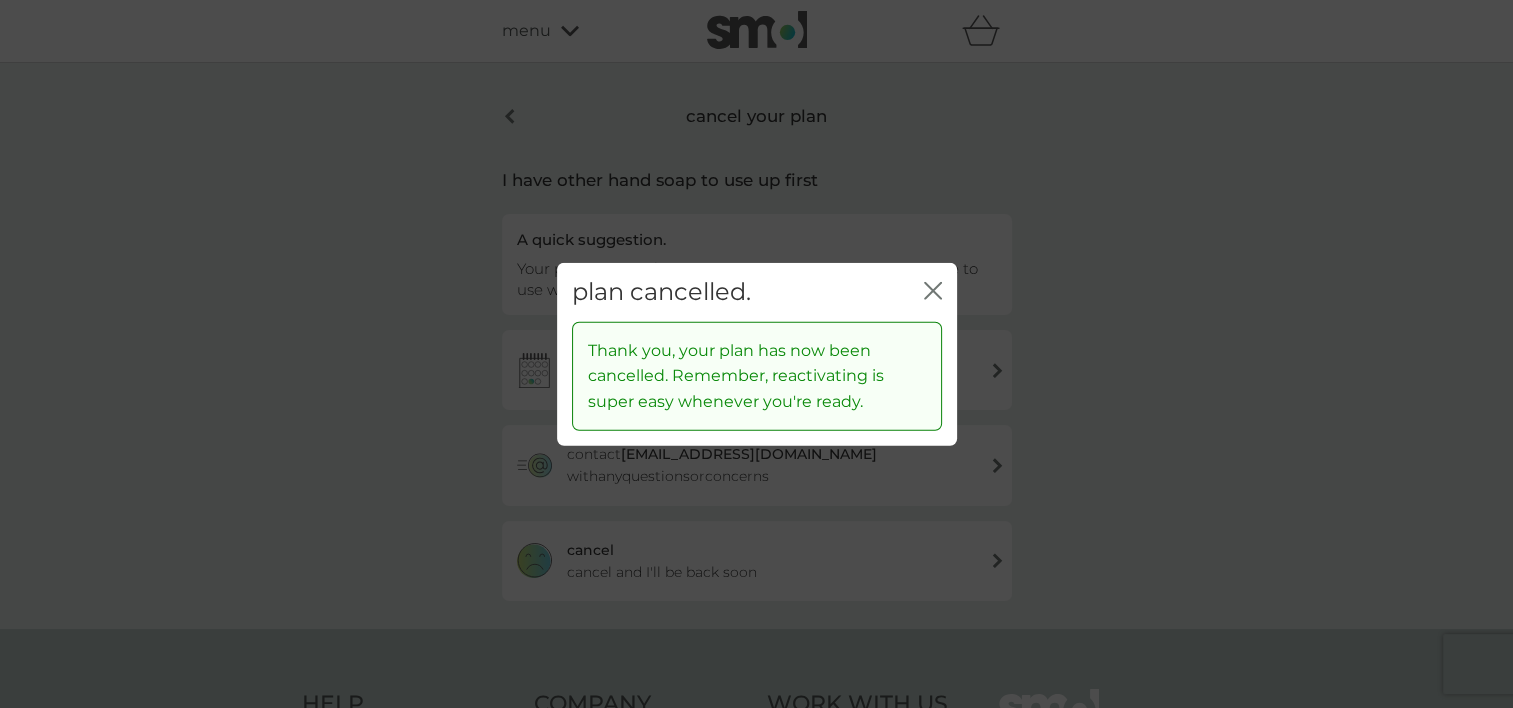 click 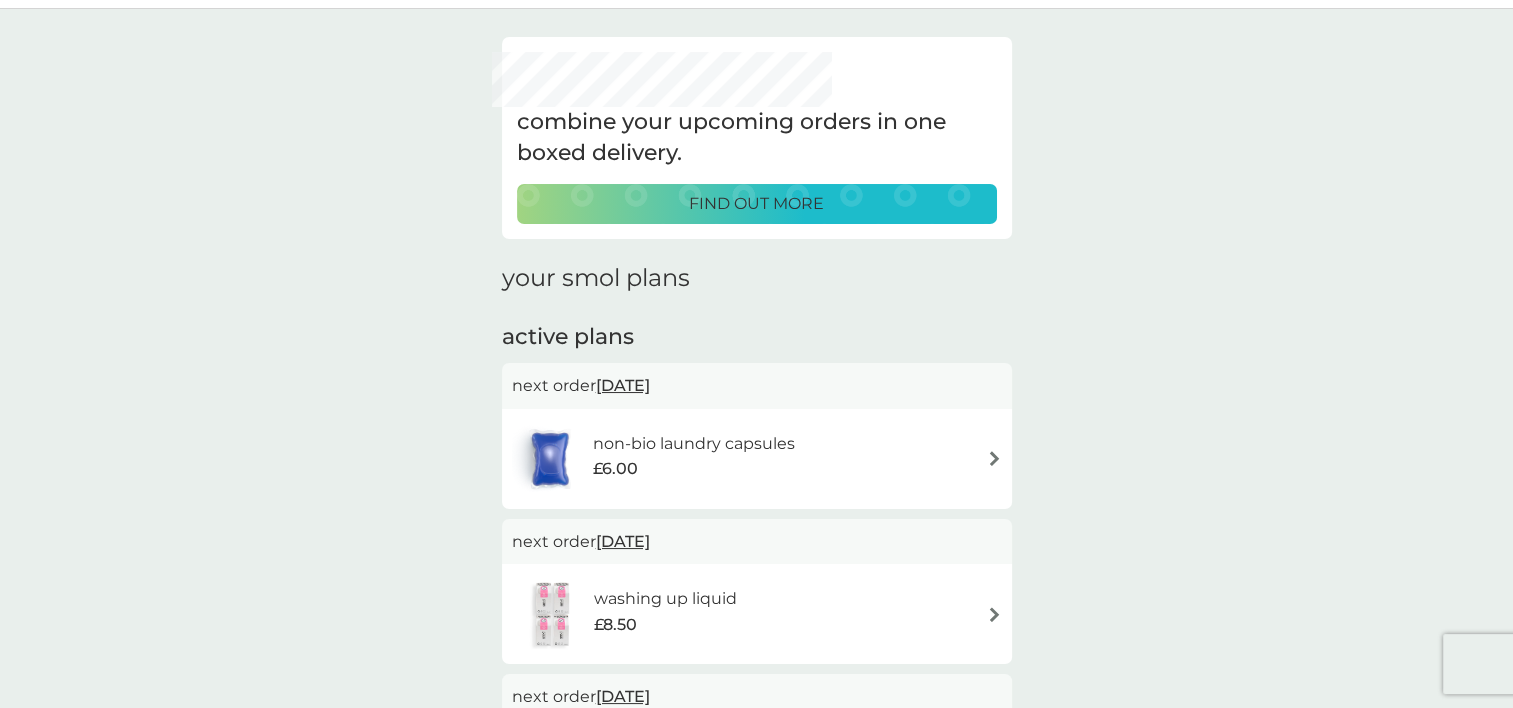 scroll, scrollTop: 0, scrollLeft: 0, axis: both 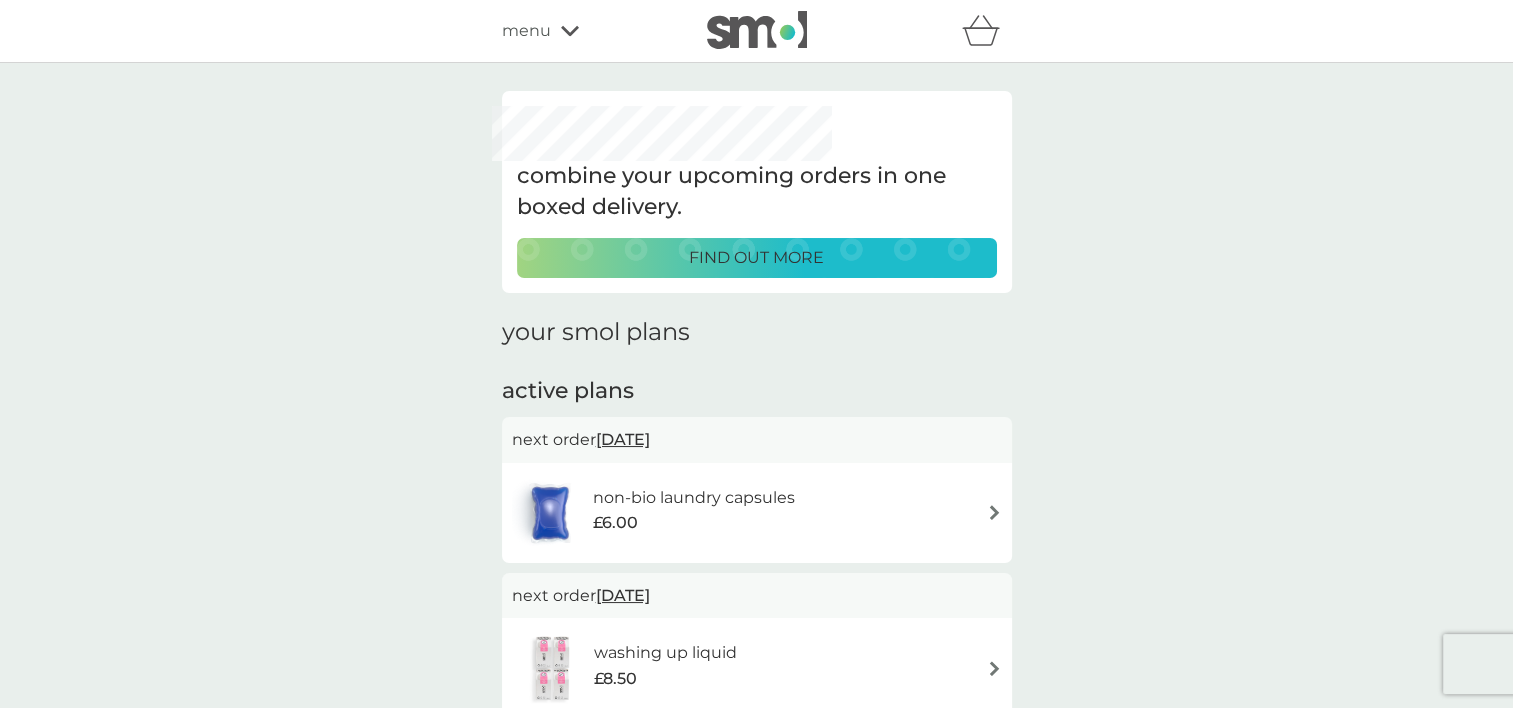 click 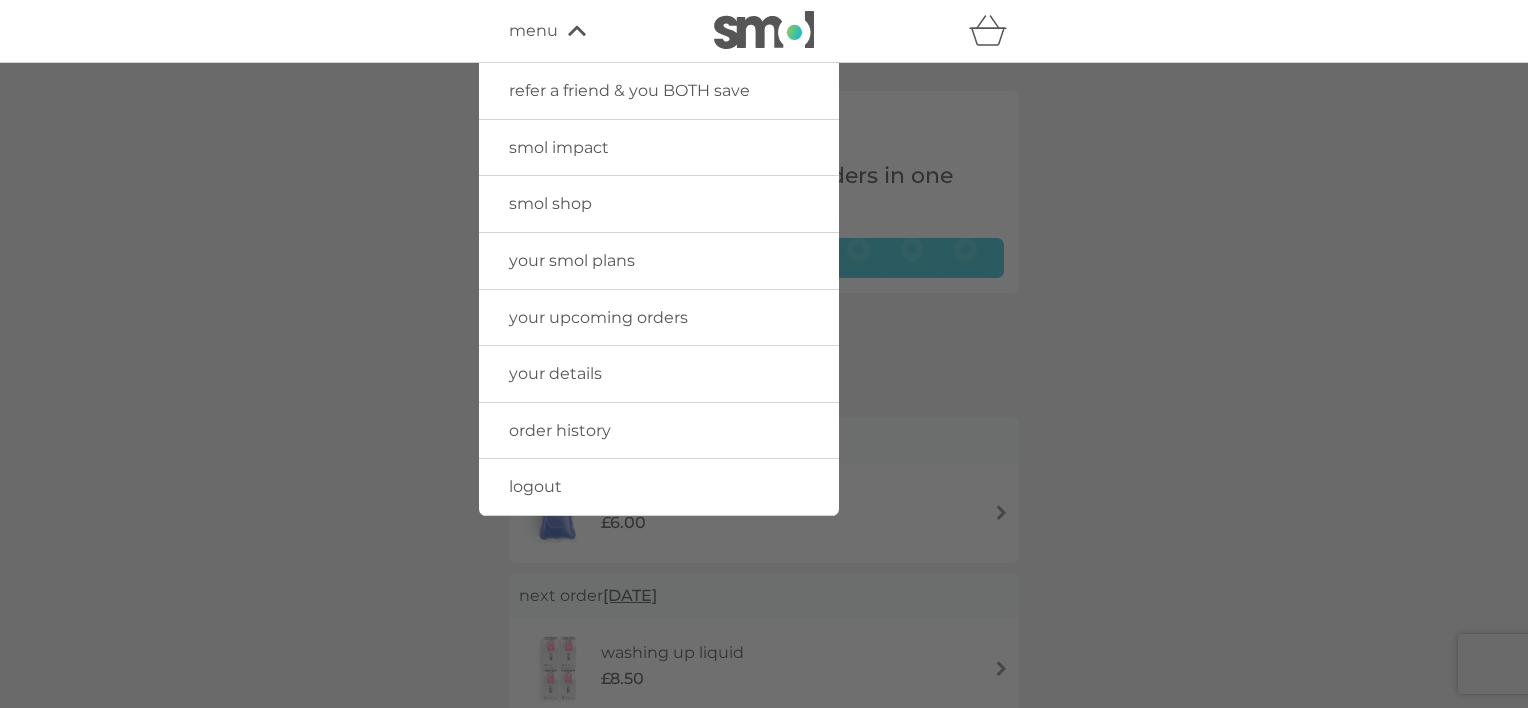 click on "smol shop" at bounding box center (550, 203) 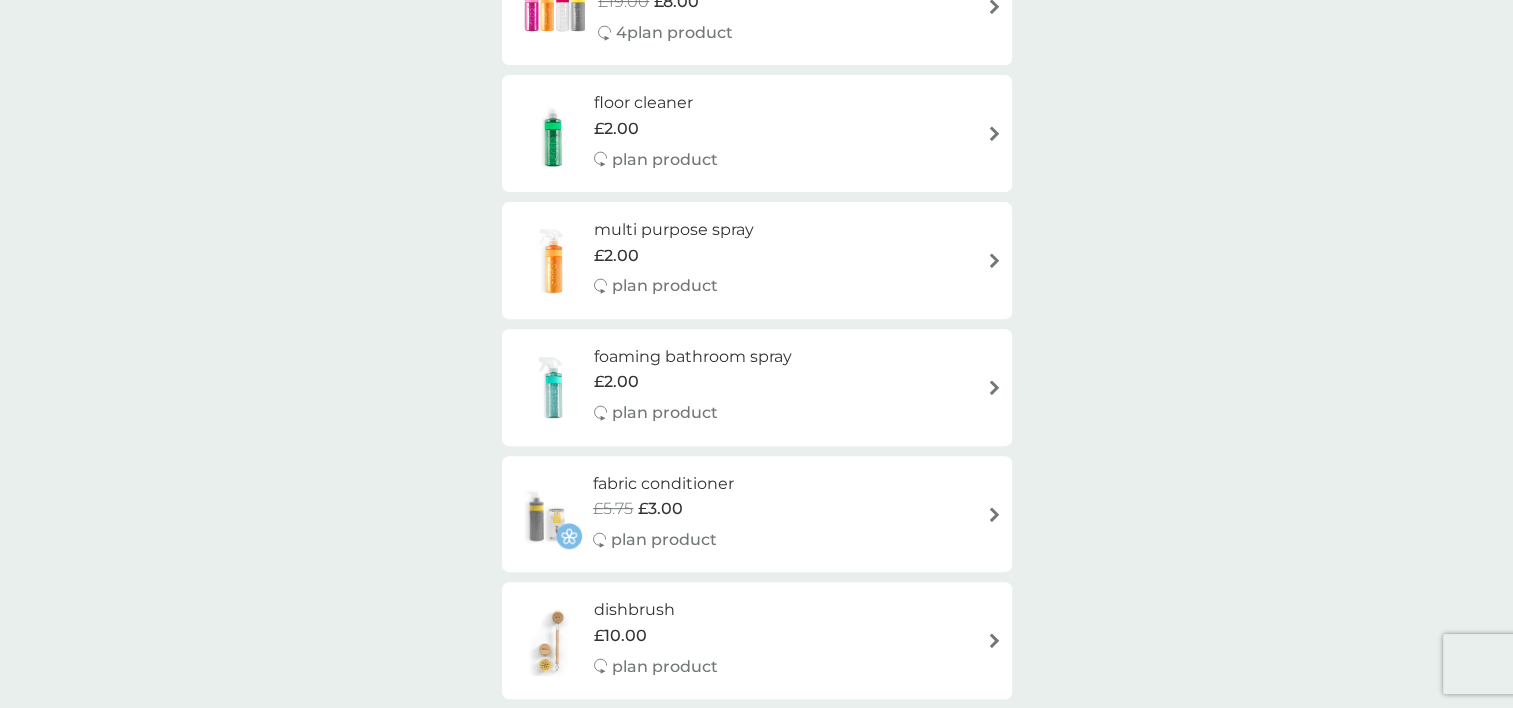 scroll, scrollTop: 635, scrollLeft: 0, axis: vertical 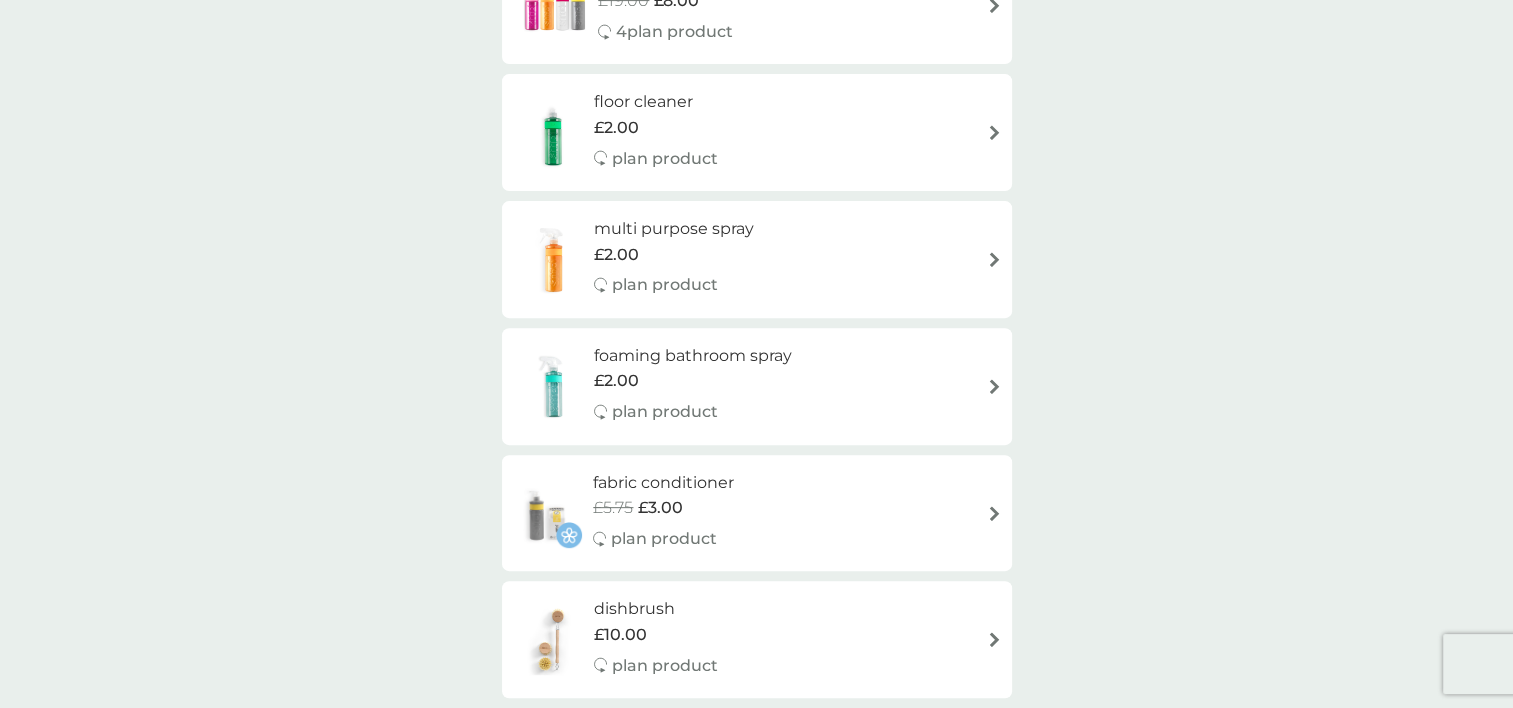 click at bounding box center (994, 132) 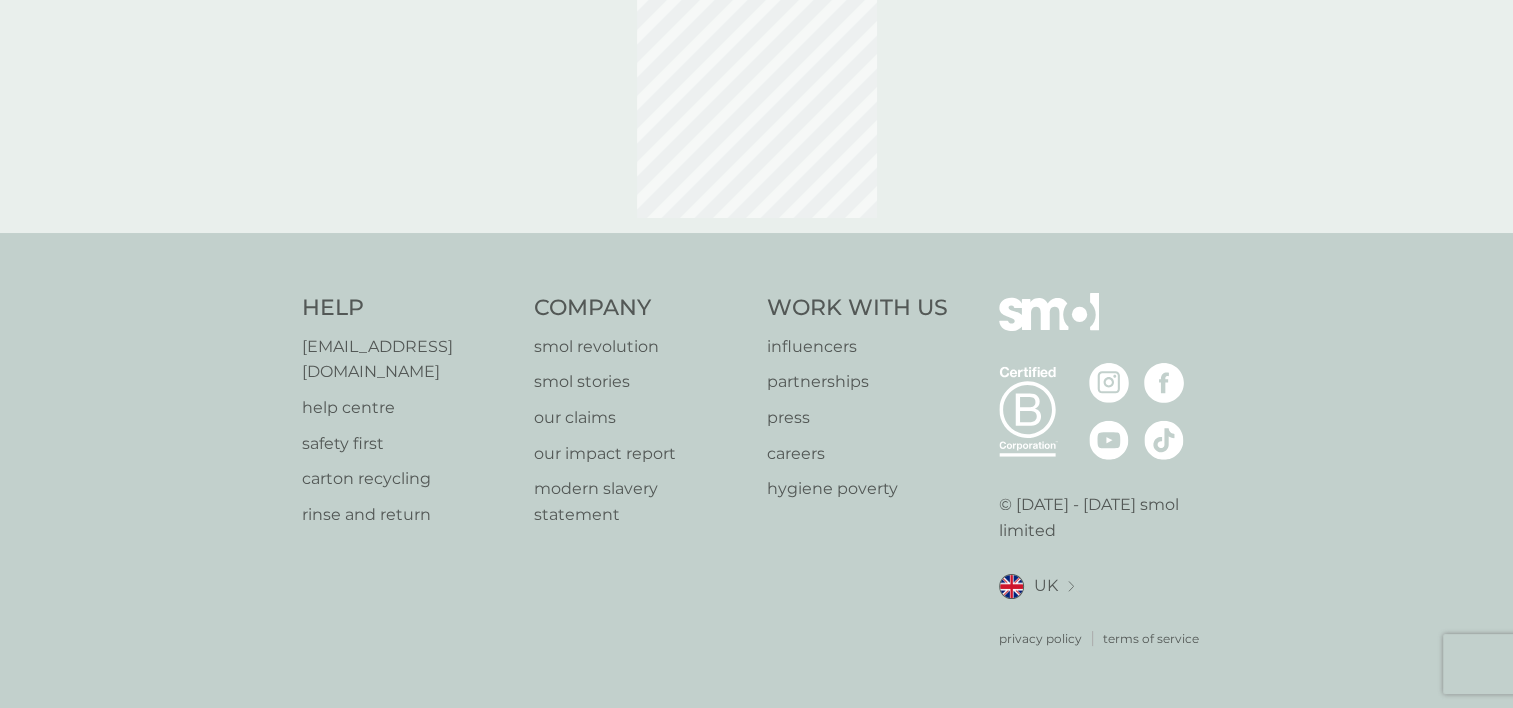 scroll, scrollTop: 0, scrollLeft: 0, axis: both 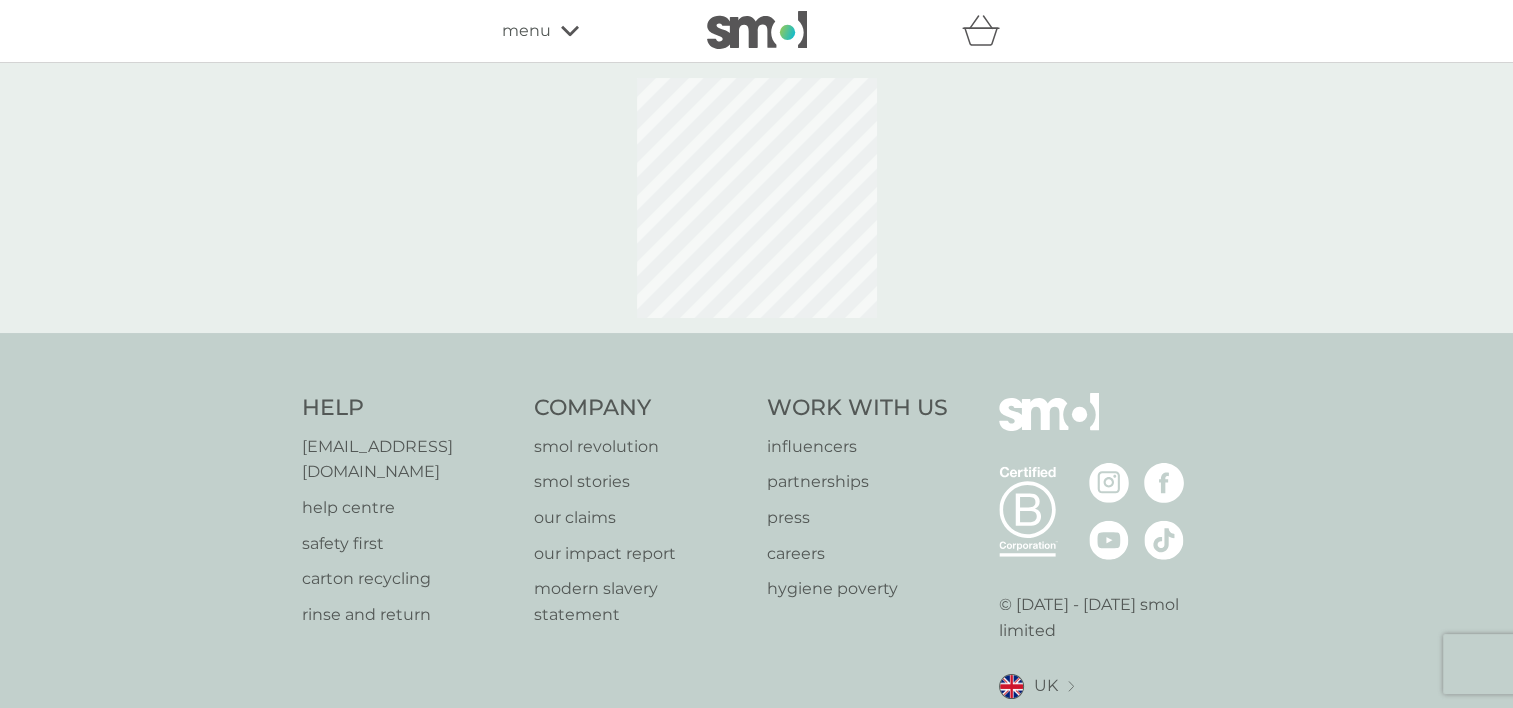 select on "84" 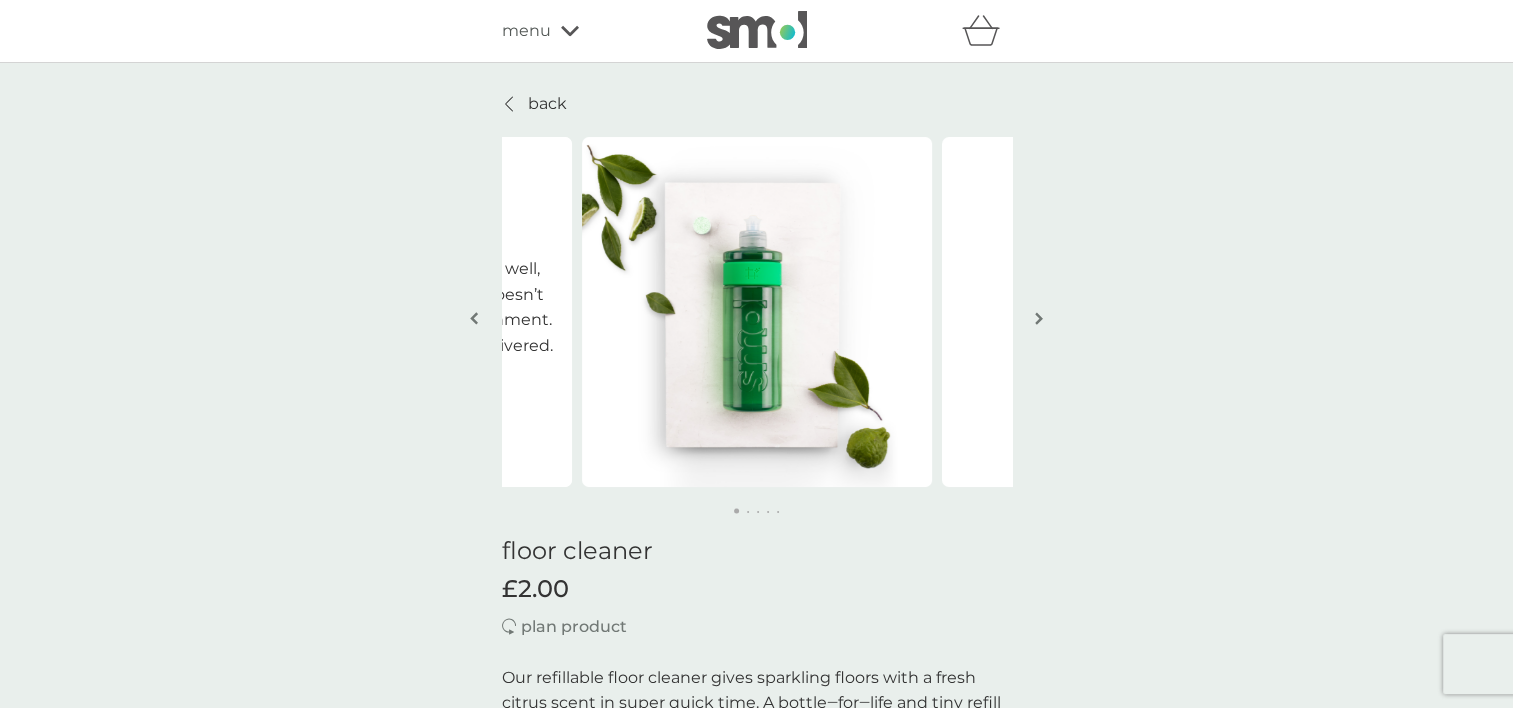 click on "back Brilliant stuff with no environmental guilt Wonderful stuff that cleans really well, easy to use, easy on the purse, doesn’t impact negatively on the environment. What’s not to like! Oh and it’s delivered. - [PERSON_NAME] stuff with no environmental guilt Wonderful stuff that cleans really well, easy to use, easy on the purse, doesn’t impact negatively on the environment. What’s not to like! Oh and it’s delivered. - [PERSON_NAME]
floor cleaner £2.00 plan product Our refillable floor cleaner gives sparkling floors with a fresh citrus scent in super quick time. A bottle‒for‒life and tiny refill tablets give results to match the big brands at a fair price. Delivered direct whenever you need. gleaming floors to match the big brands zingy bergamot & fresh green tea super for spray mops (and any other mop) pet-safe floors for paws! cuts carbon, vegan & cruelty-free how it works starter packs contain 1 x bottle-for-life and 1 x refill tablet plan delivery frequency 1 week  2 weeks  3 weeks" at bounding box center (756, 1501) 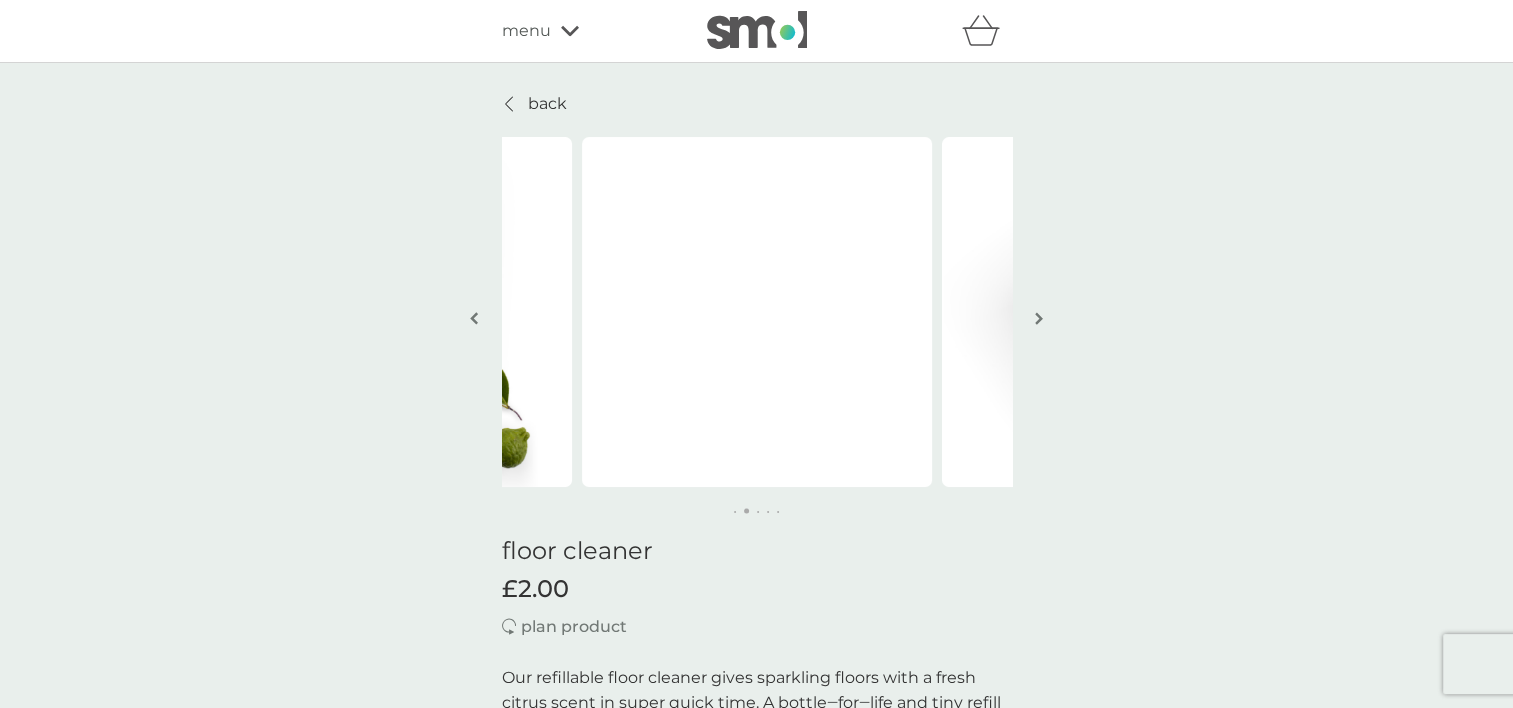 click at bounding box center (1039, 318) 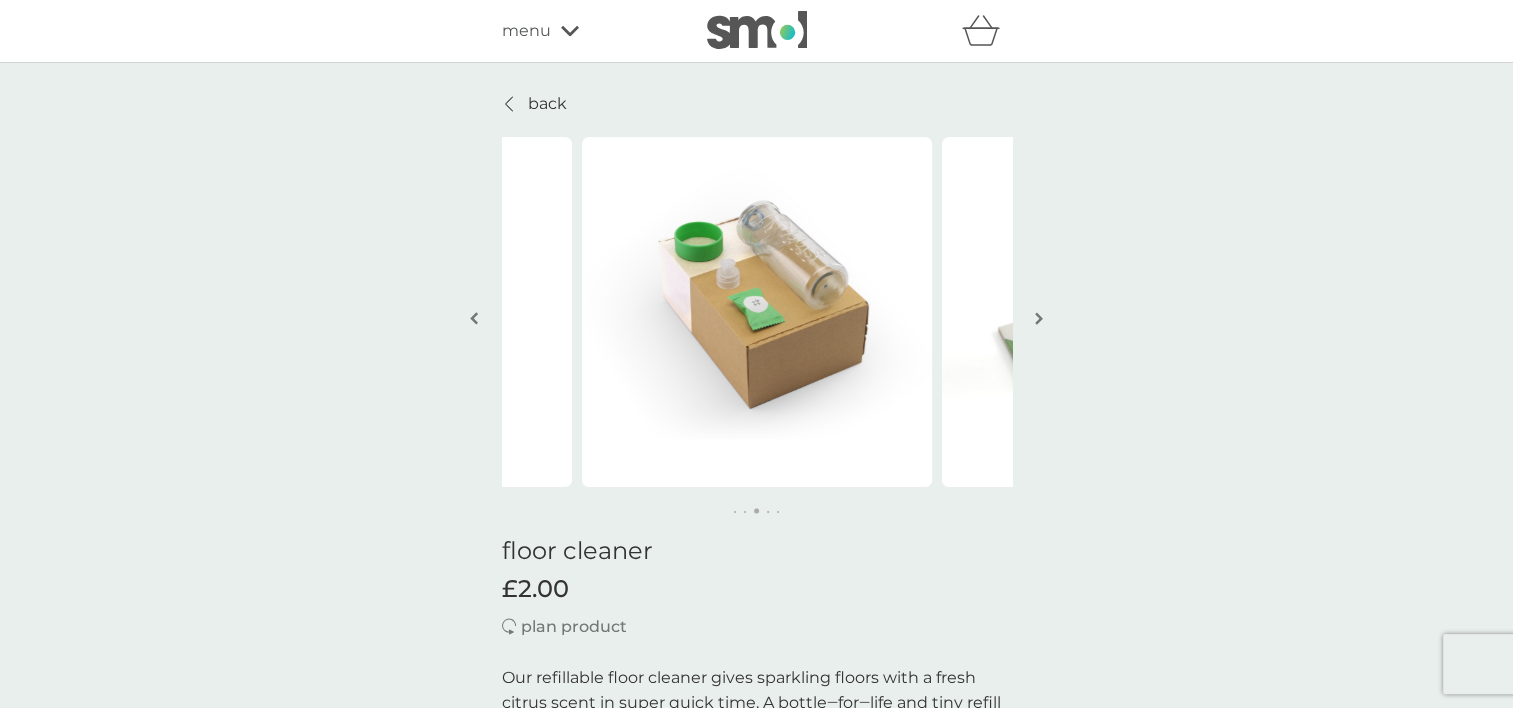 click at bounding box center [1039, 318] 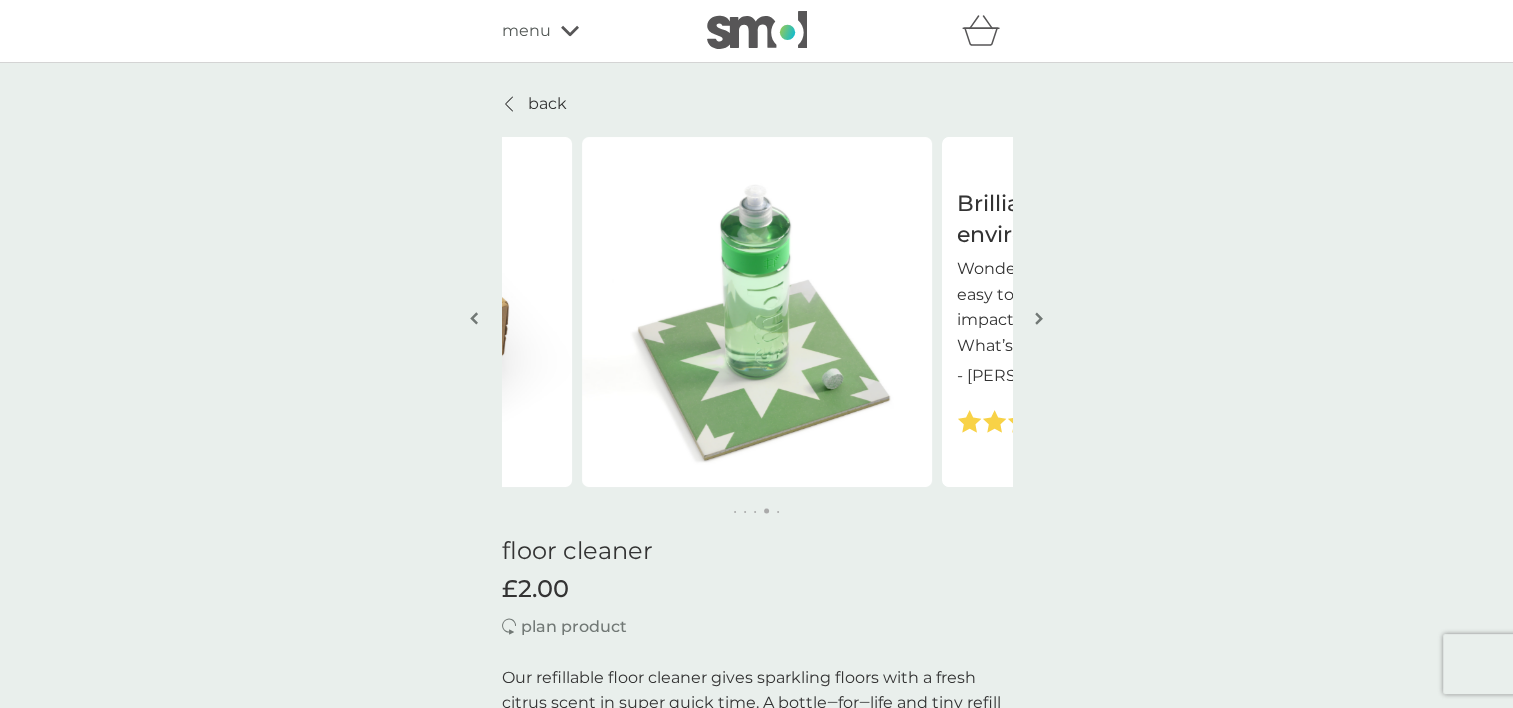 click at bounding box center [1039, 318] 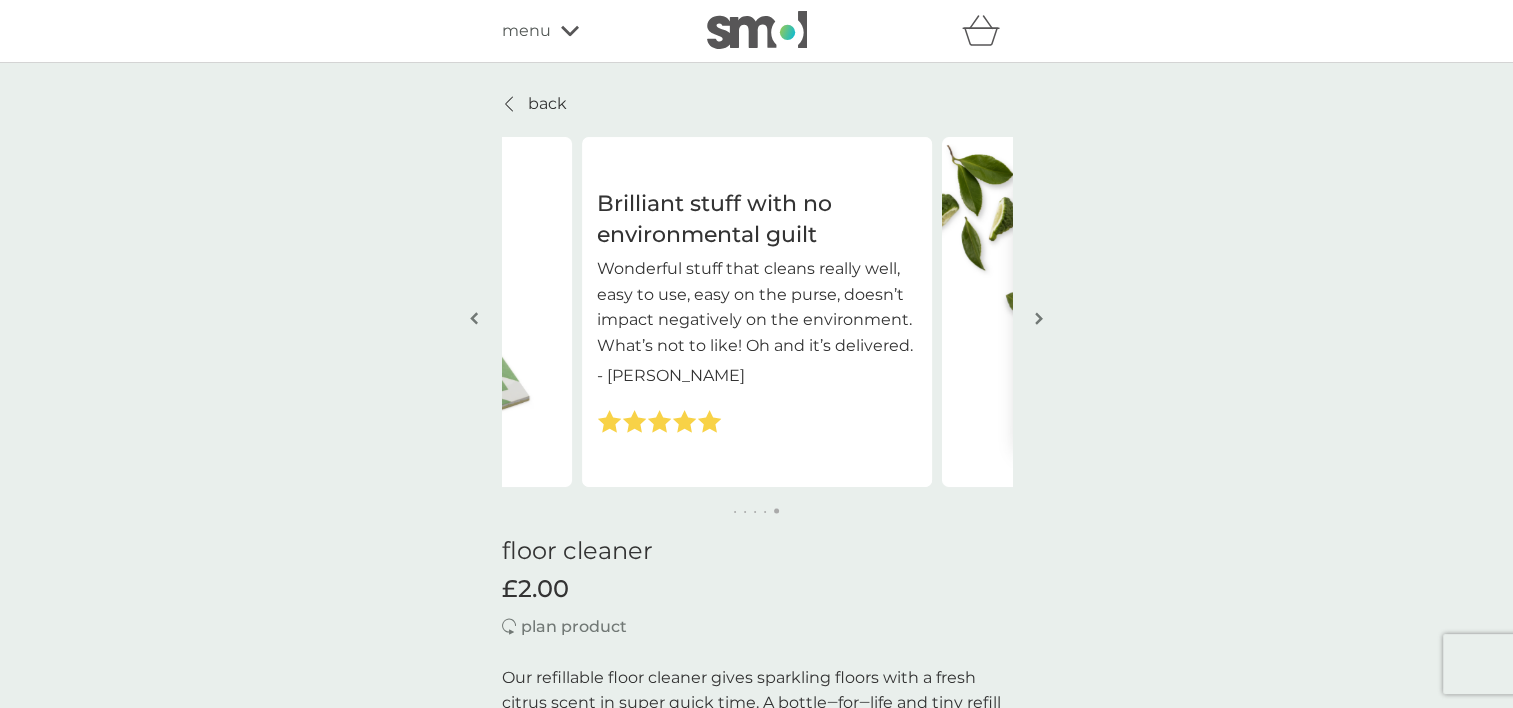 click at bounding box center (1039, 318) 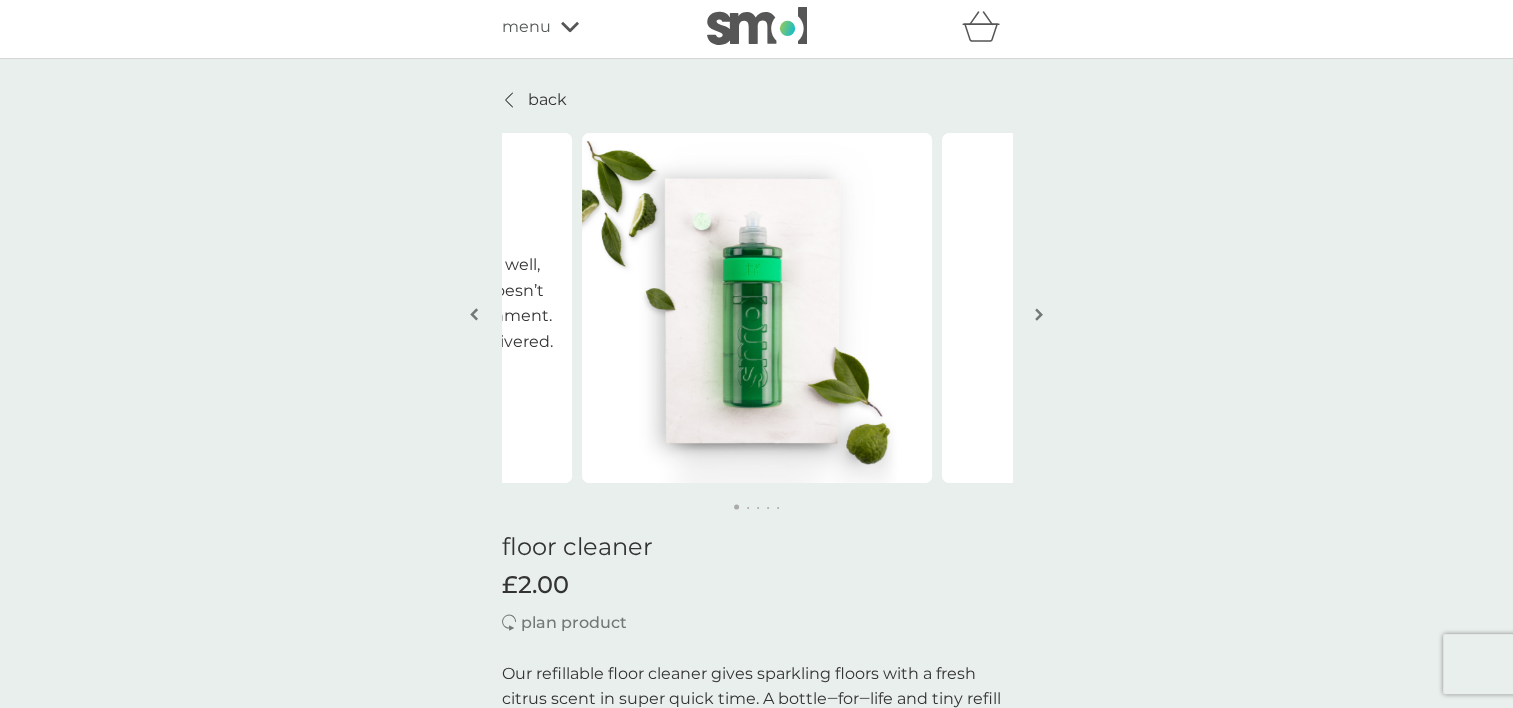 scroll, scrollTop: 0, scrollLeft: 0, axis: both 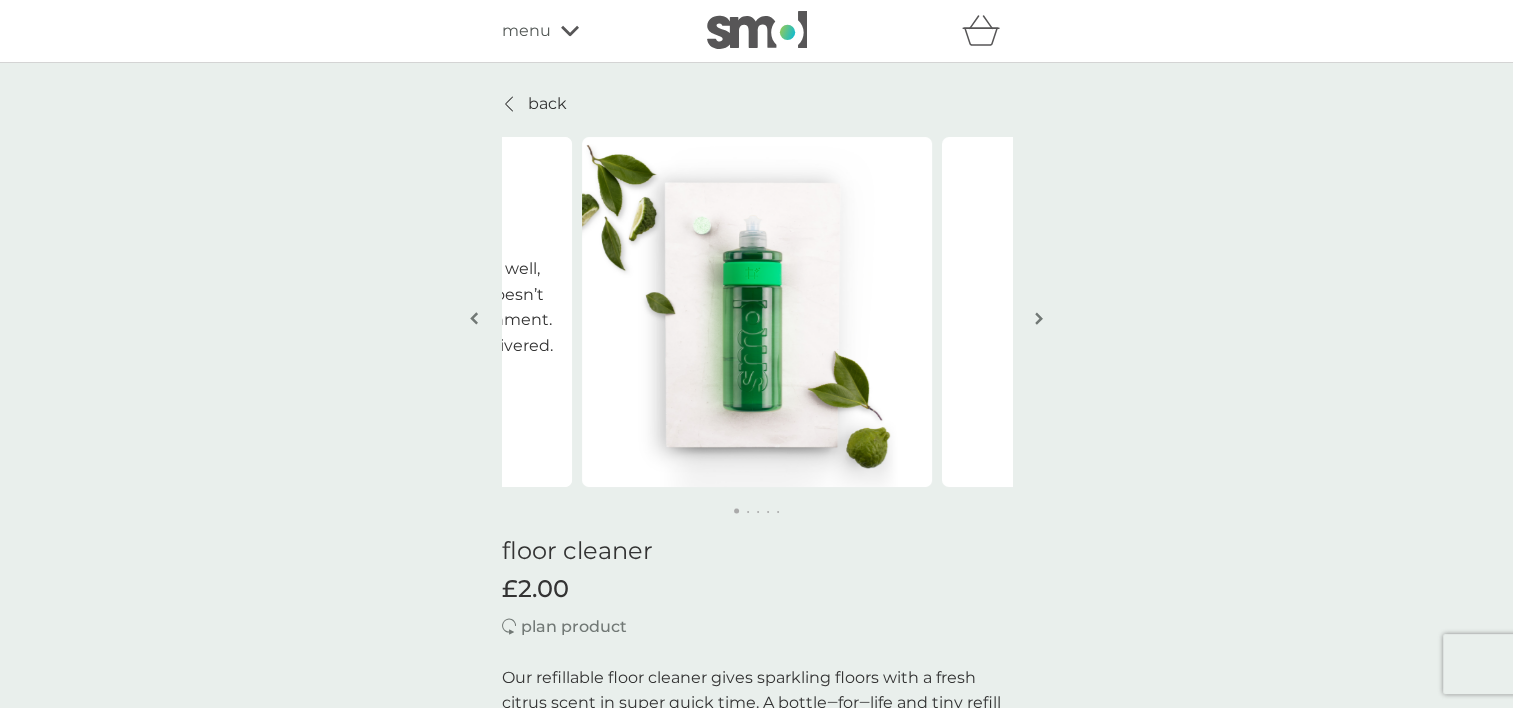drag, startPoint x: 546, startPoint y: 96, endPoint x: 1017, endPoint y: 234, distance: 490.80035 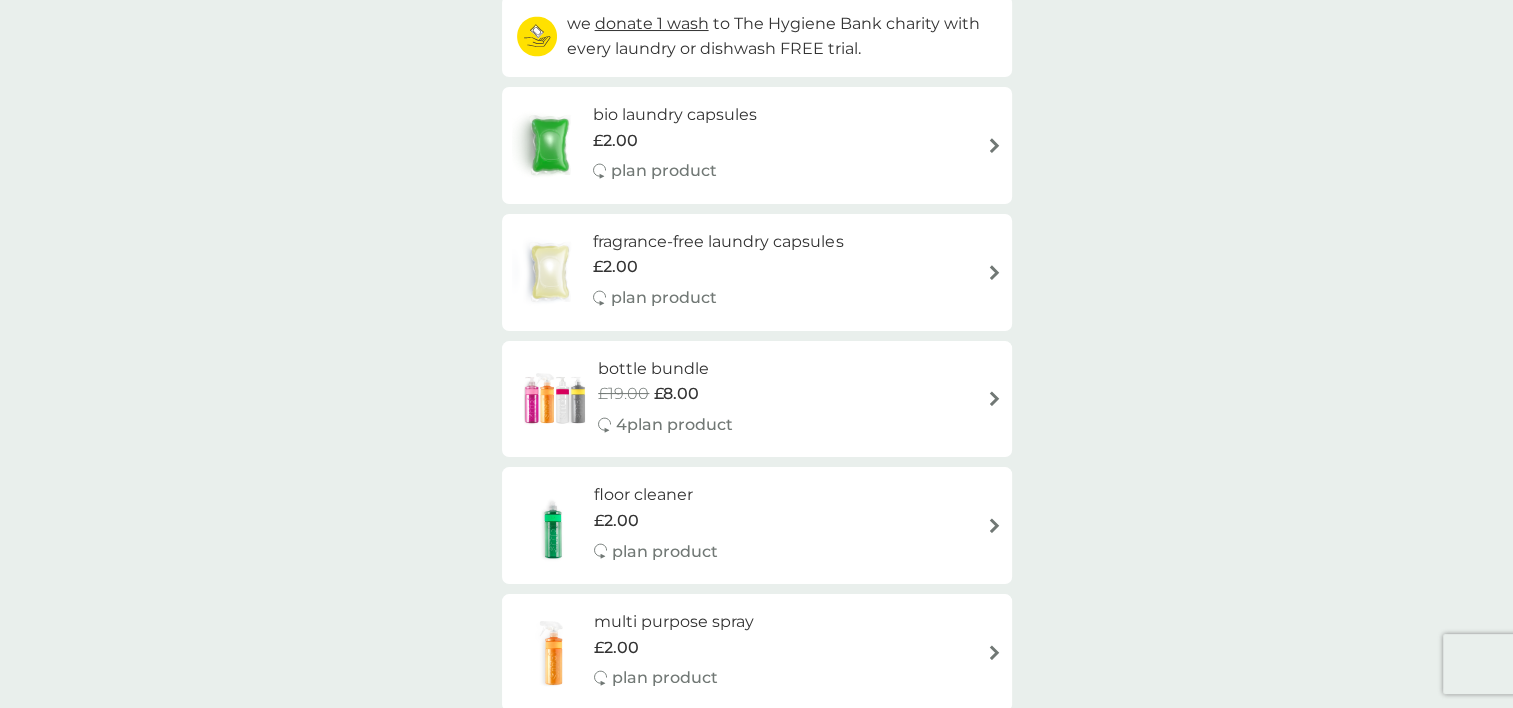 scroll, scrollTop: 0, scrollLeft: 0, axis: both 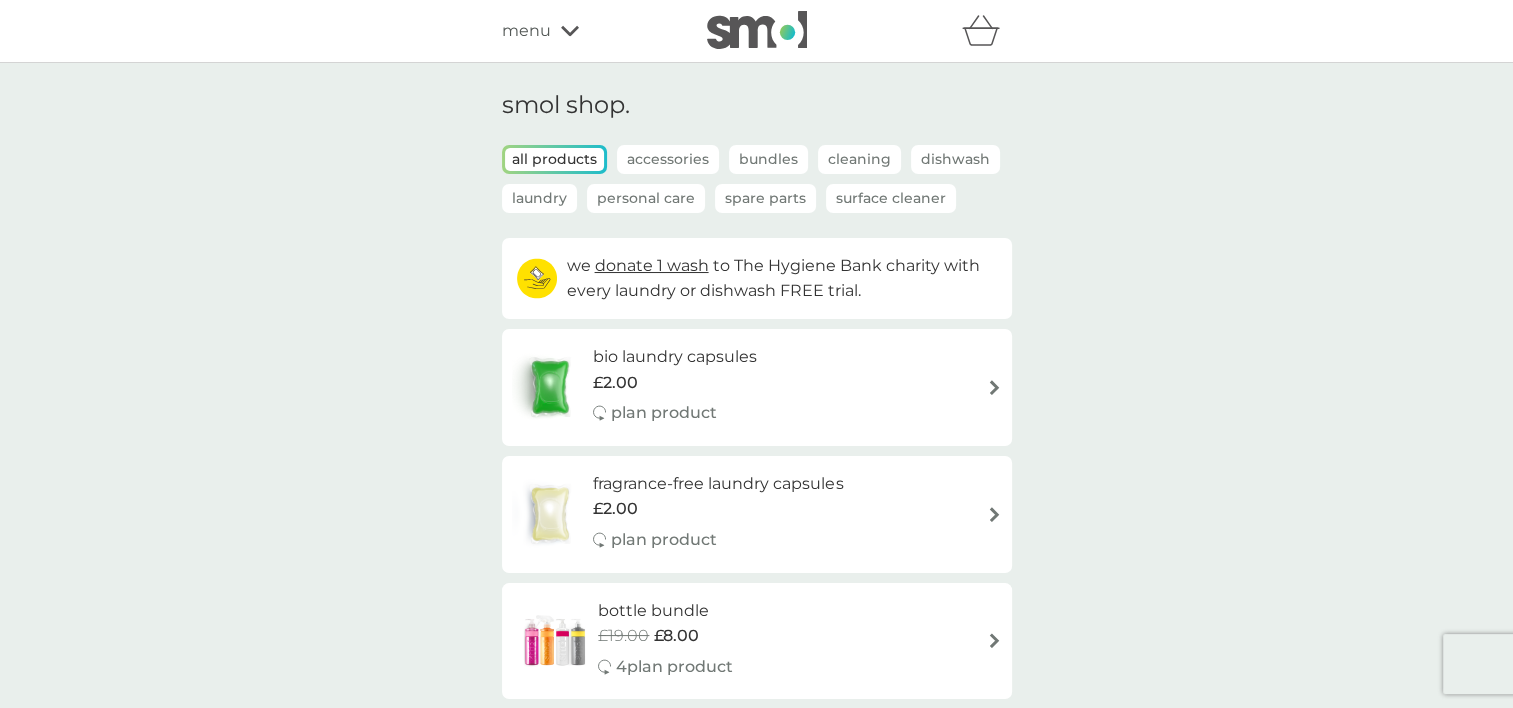 click at bounding box center [757, 30] 